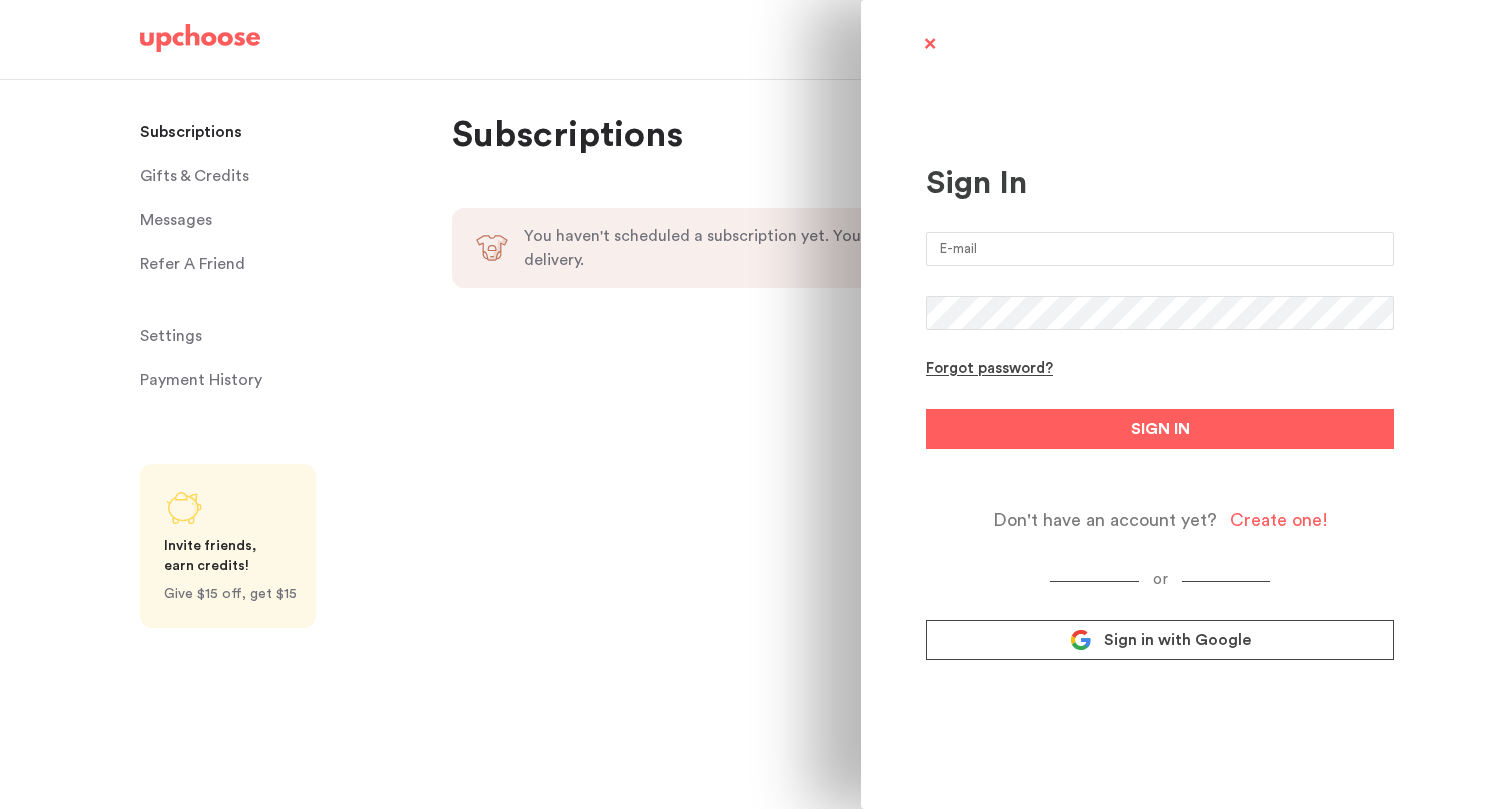 scroll, scrollTop: 0, scrollLeft: 0, axis: both 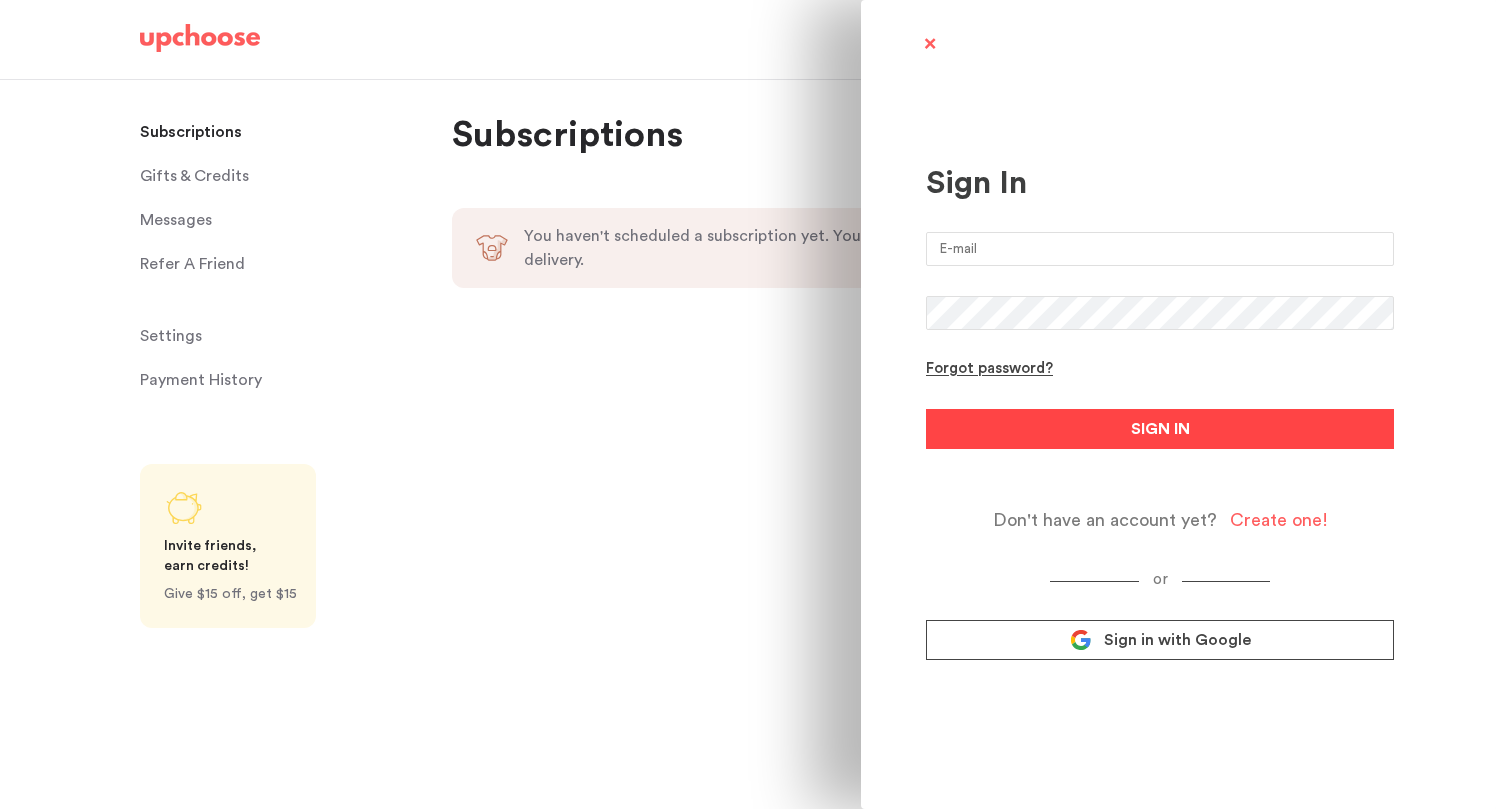 type on "traci.gushiken@gmail.com" 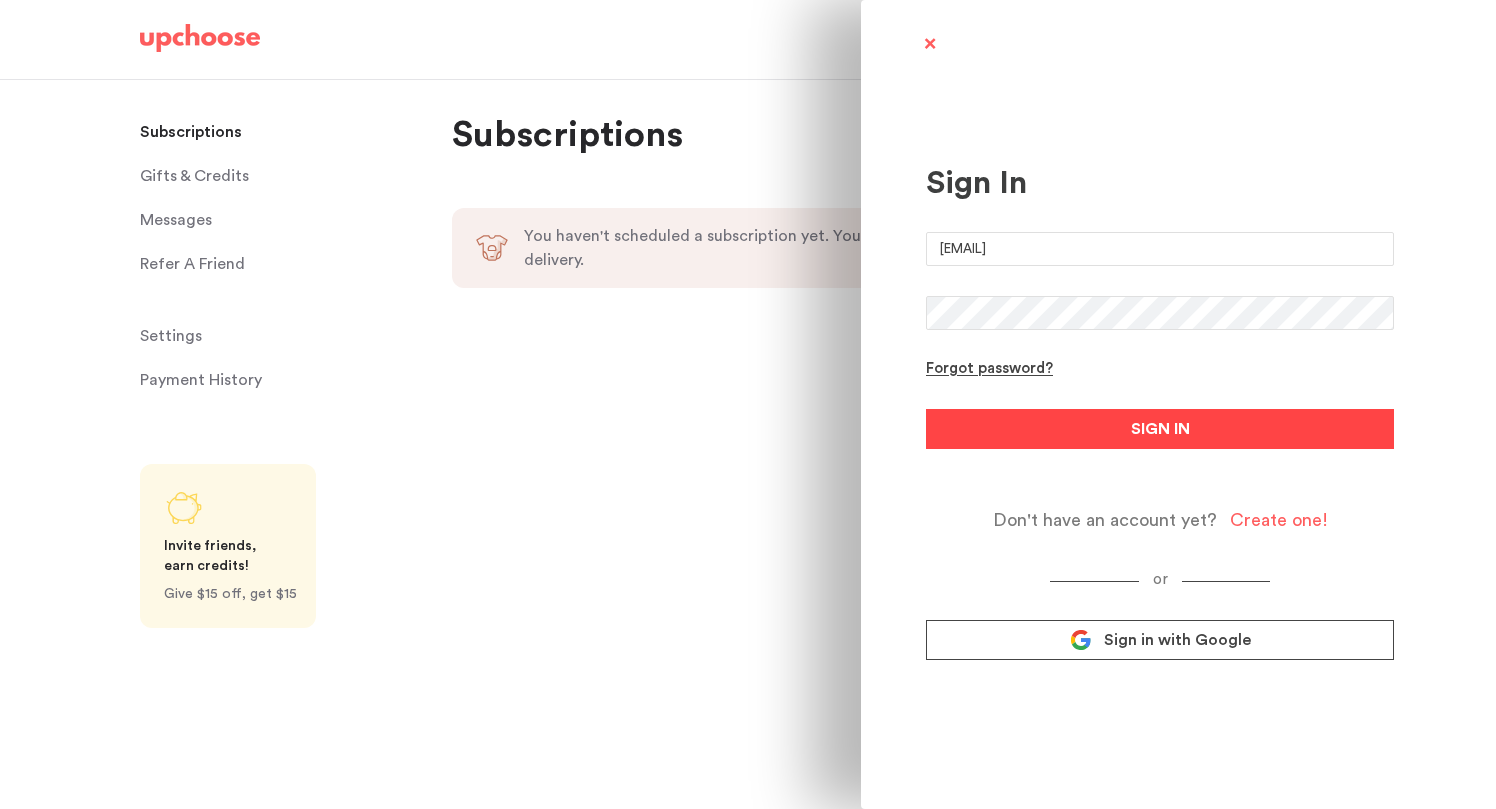 click on "SIGN IN" at bounding box center [1160, 429] 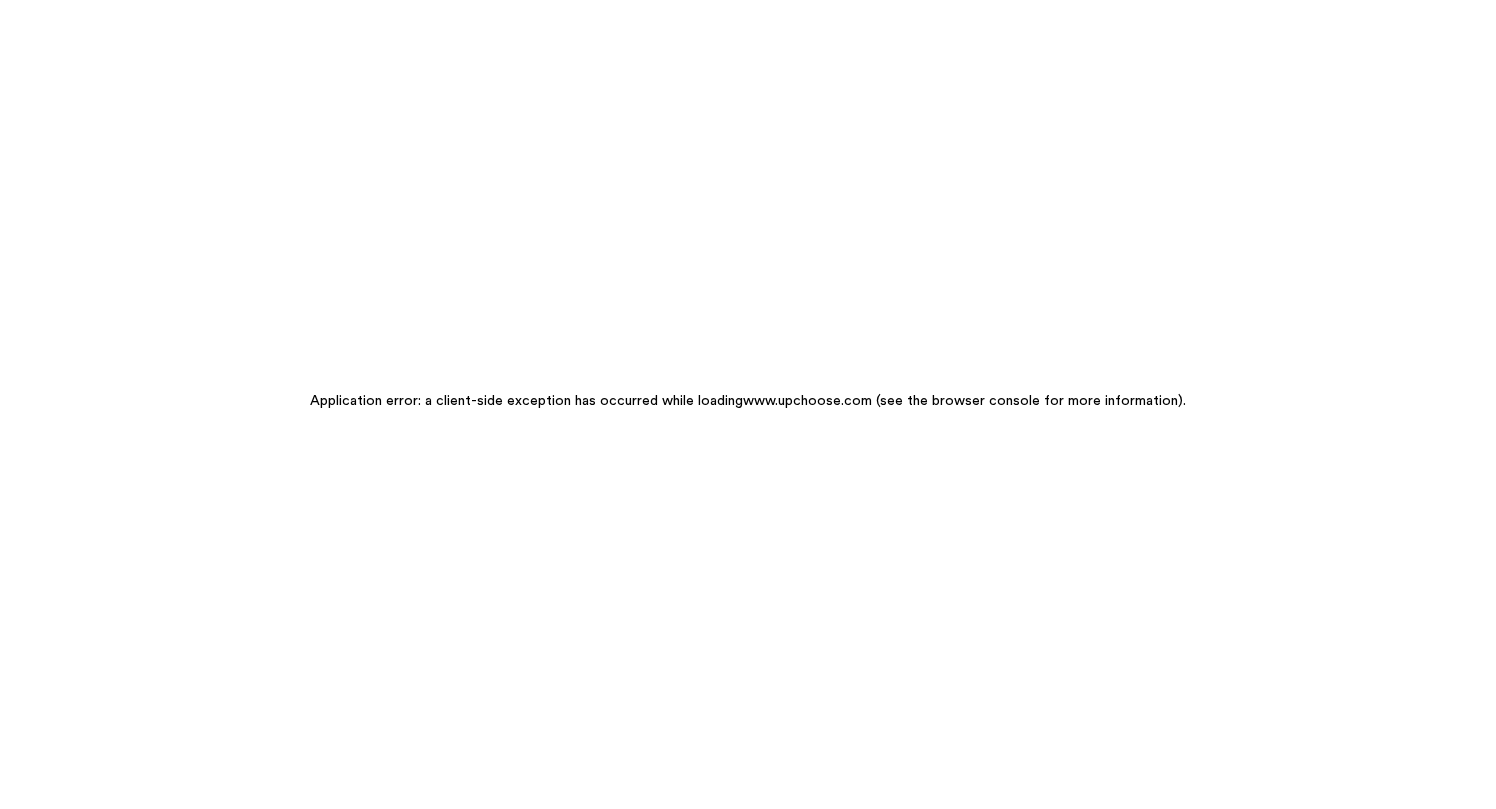 click on "Application error: a client-side exception has occurred   while loading  www.upchoose.com   (see the browser console for more information) ." at bounding box center [748, 404] 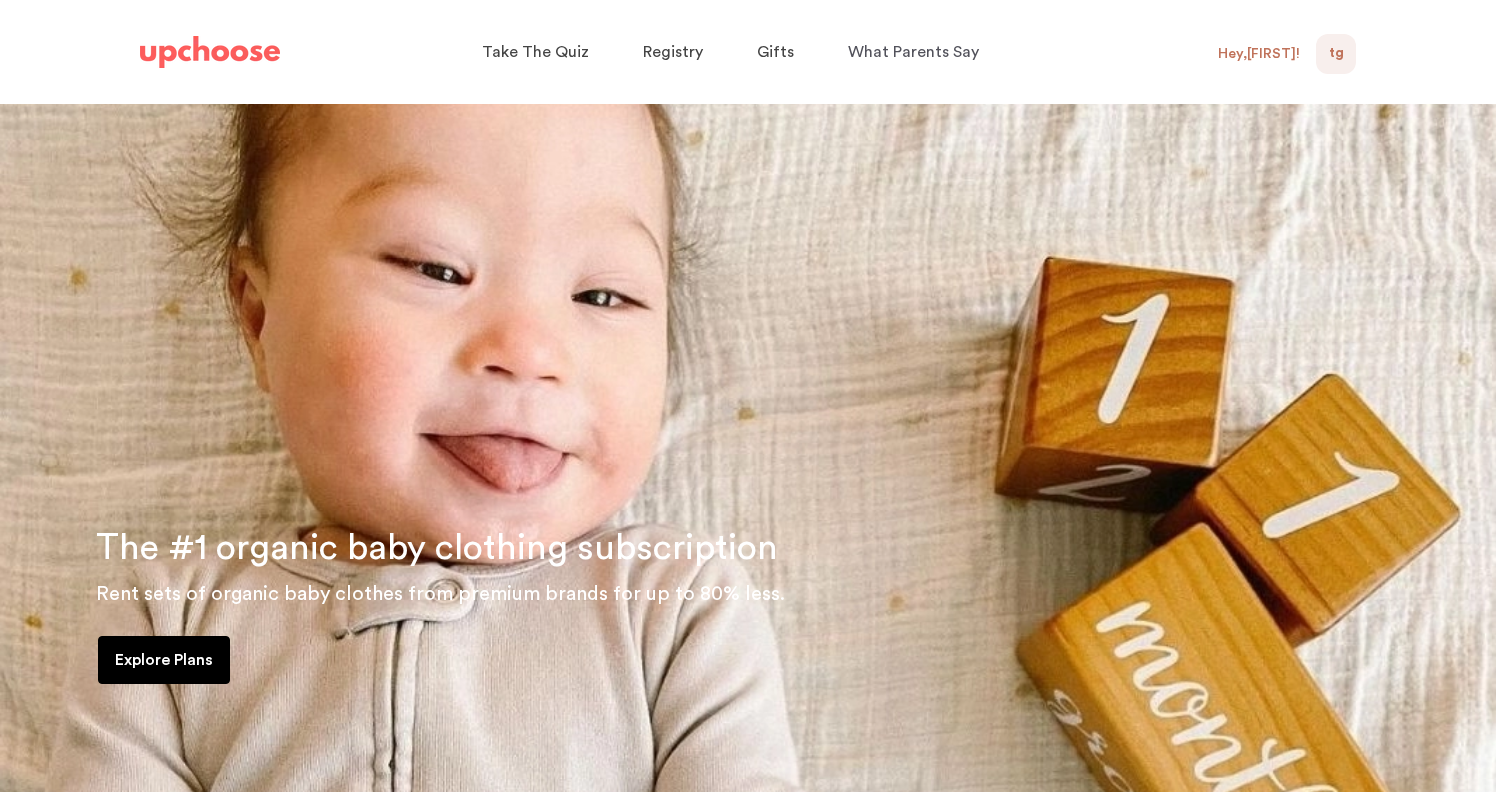 scroll, scrollTop: 0, scrollLeft: 0, axis: both 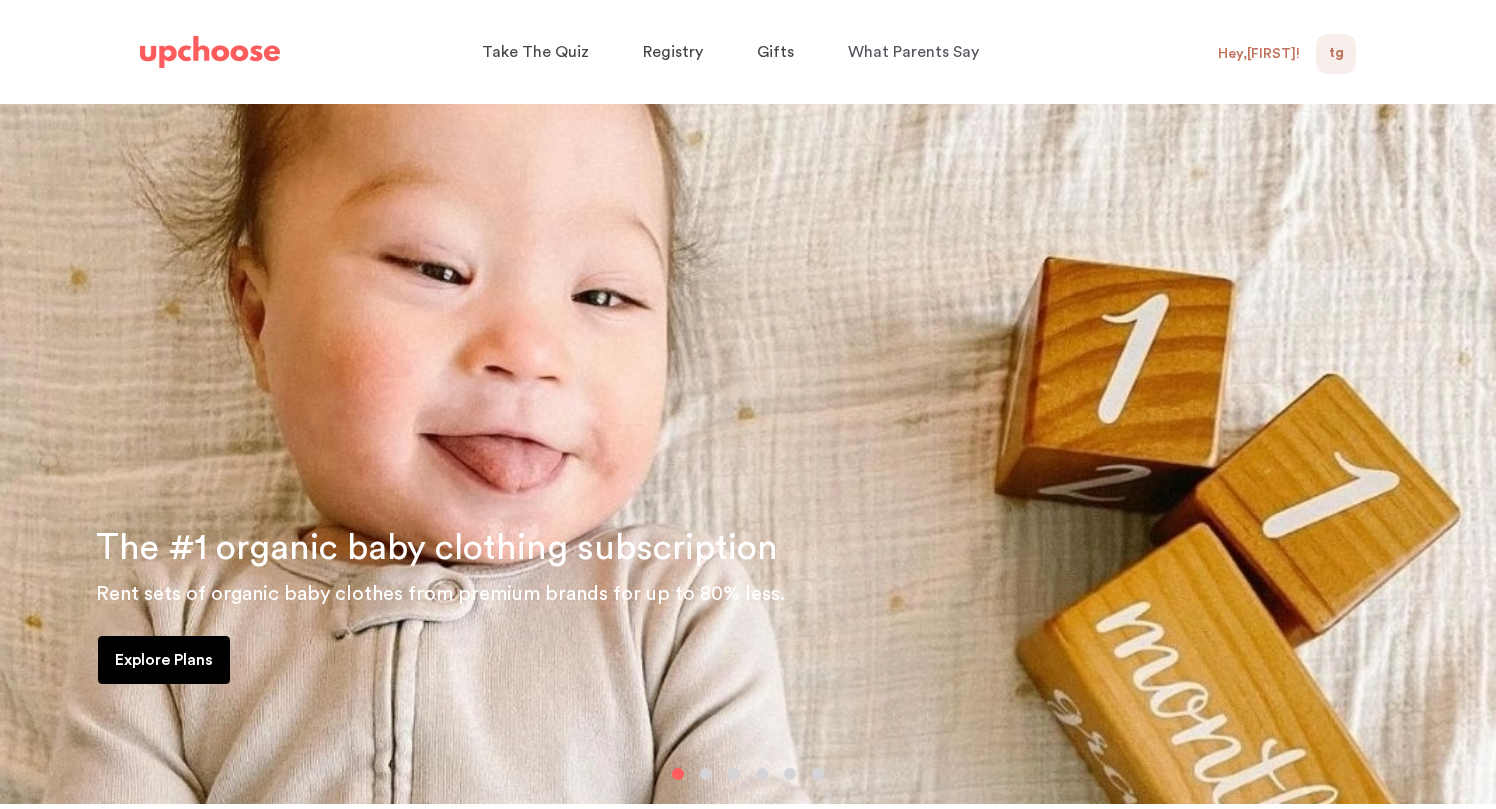 click on "Get Started Get Started Hey,  Traci ! TG NaN Subscriptions Gifts & Credits Messages Refer A Friend Settings Log out" at bounding box center [1236, 52] 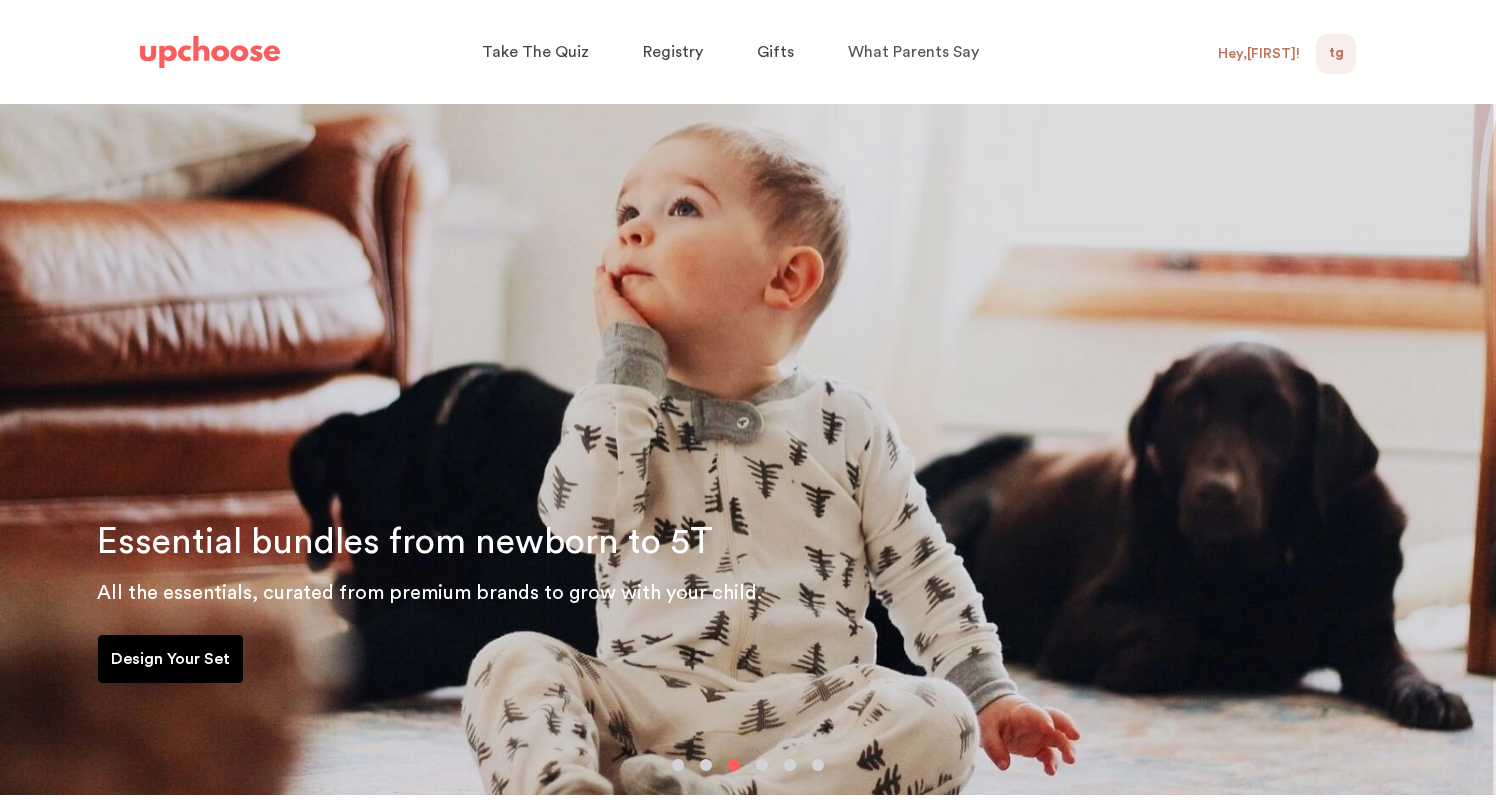 scroll, scrollTop: 0, scrollLeft: 0, axis: both 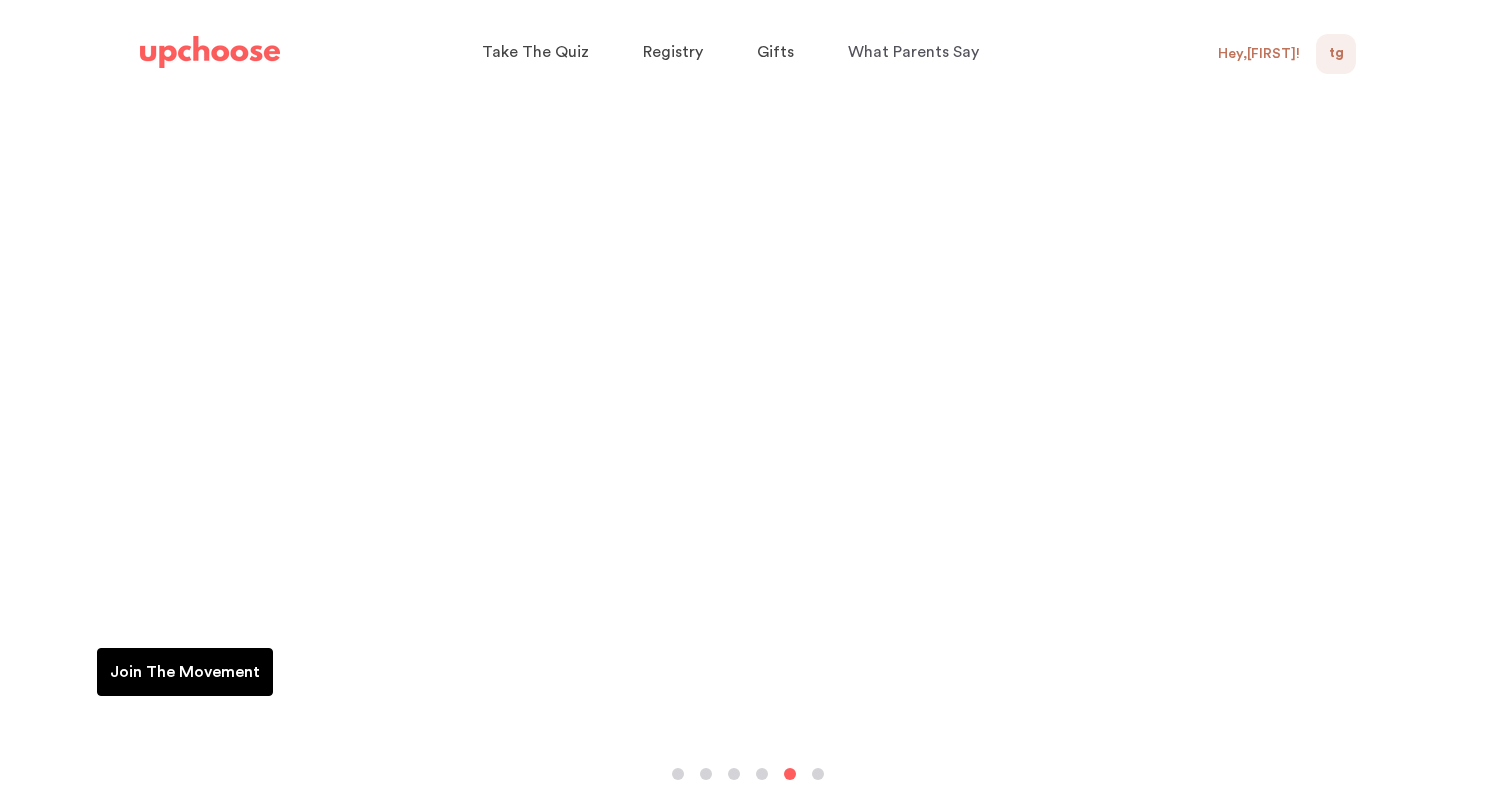 click at bounding box center (818, 774) 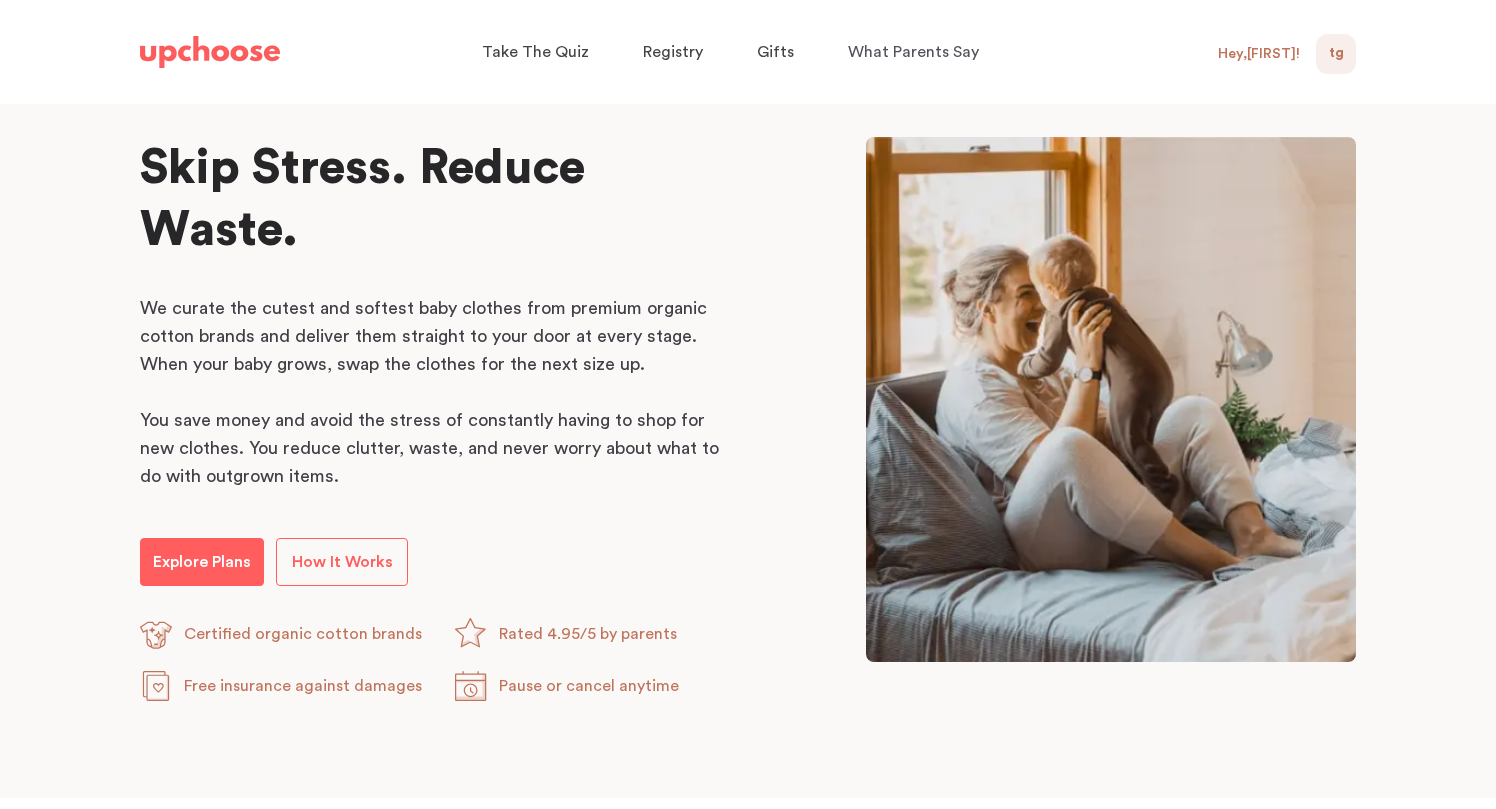 scroll, scrollTop: 960, scrollLeft: 0, axis: vertical 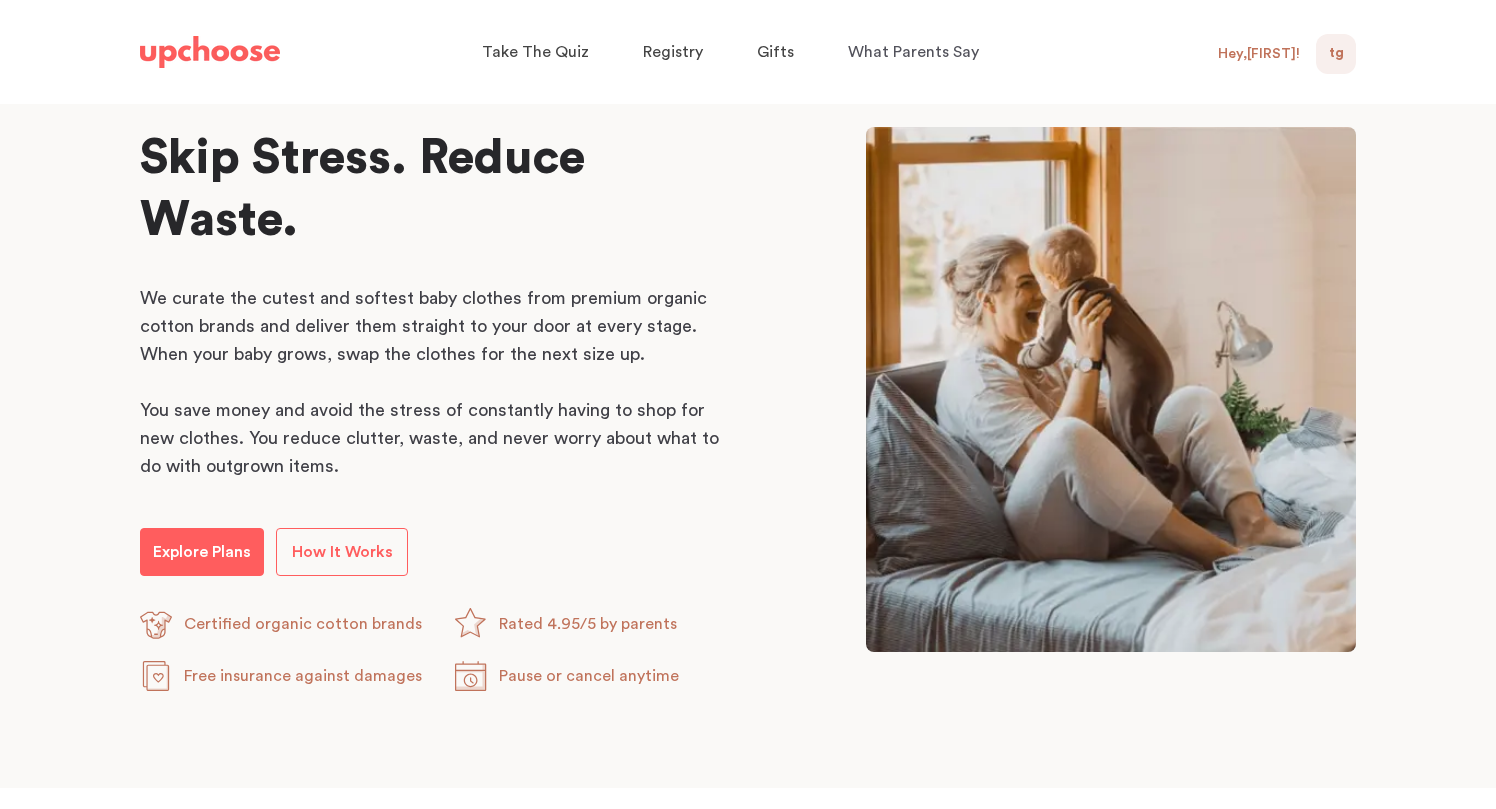 click on "Hey,  Traci !" at bounding box center (1267, 54) 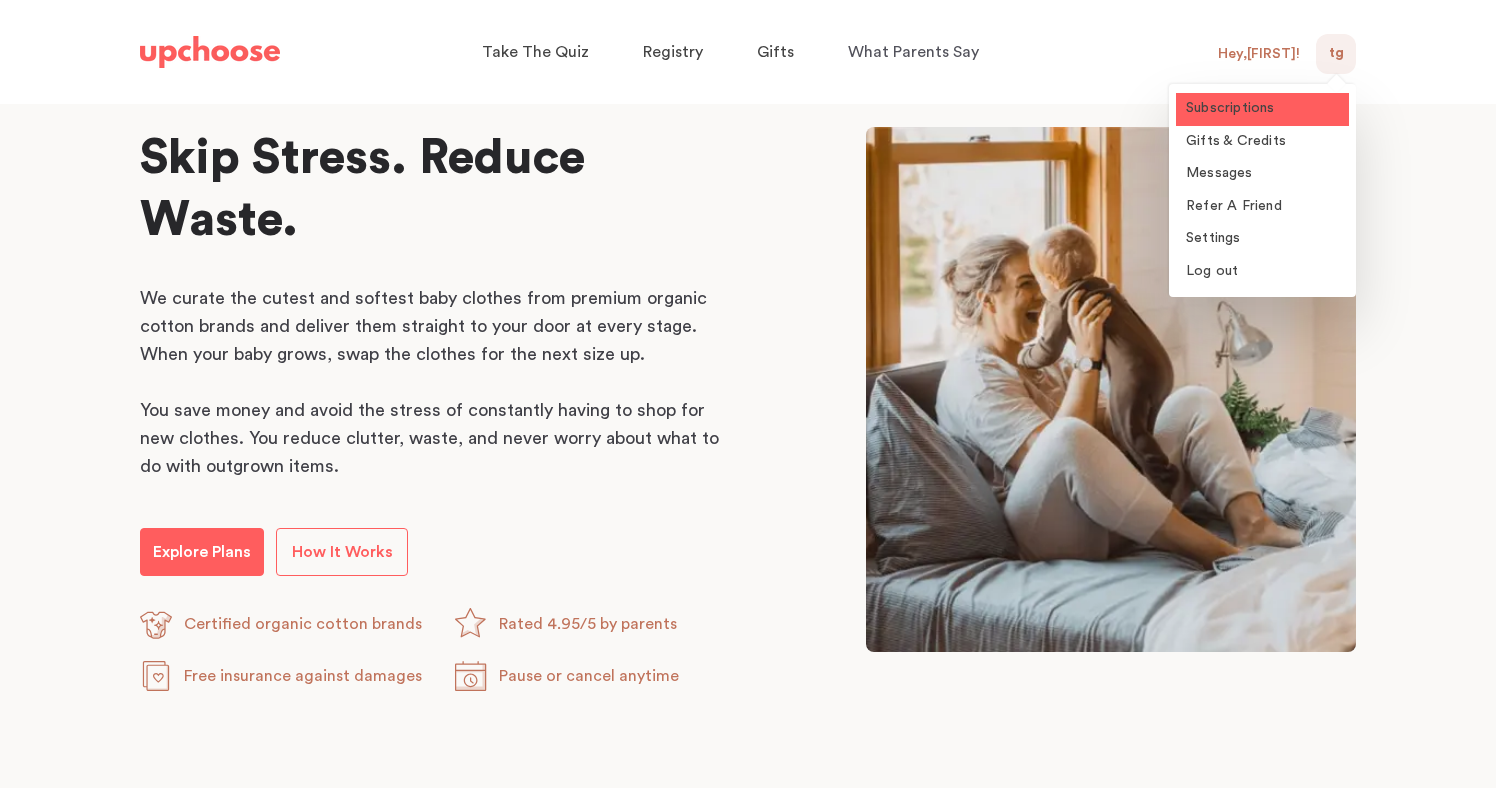 click on "Subscriptions" at bounding box center [1230, 108] 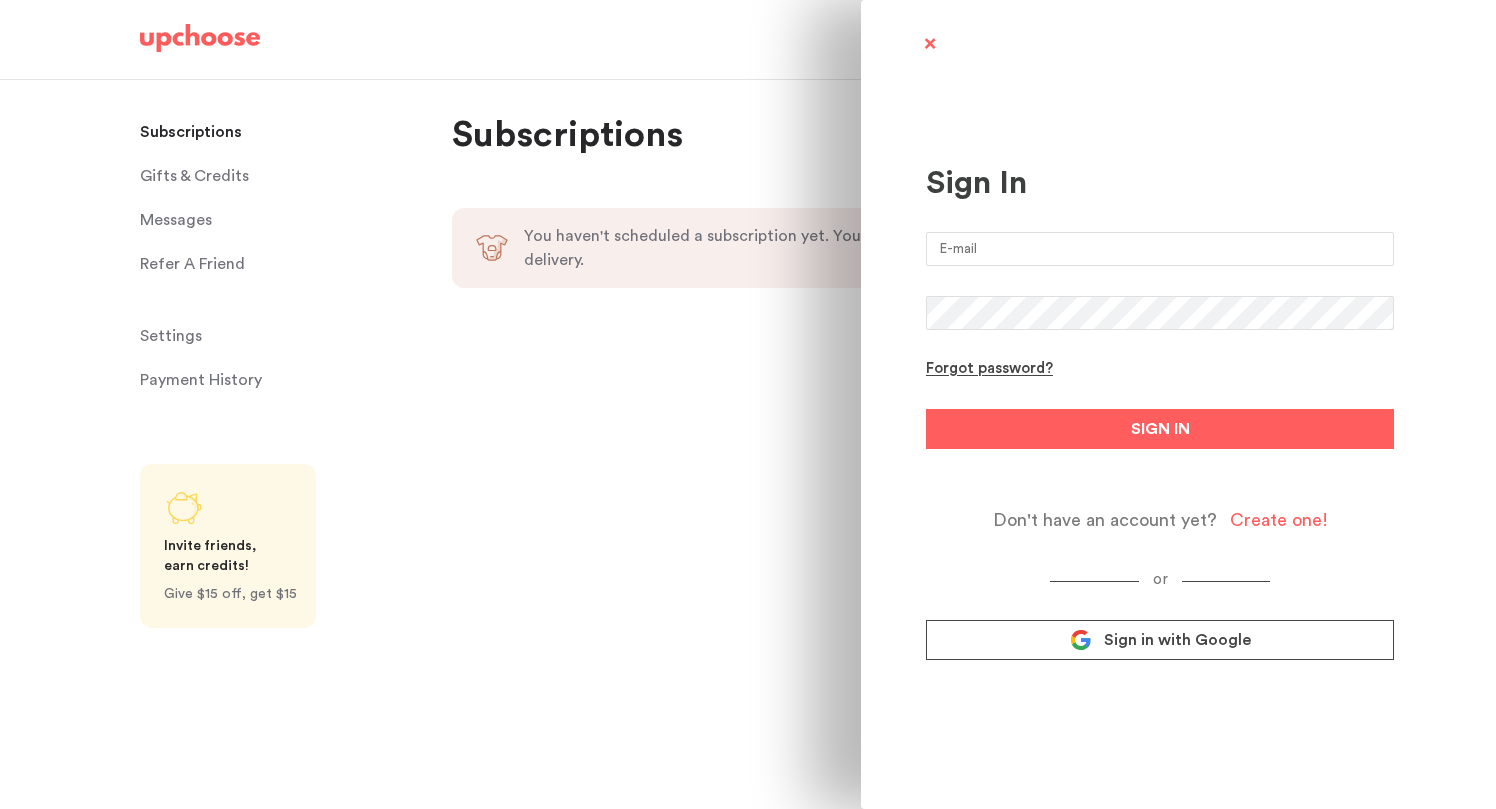 scroll, scrollTop: 0, scrollLeft: 0, axis: both 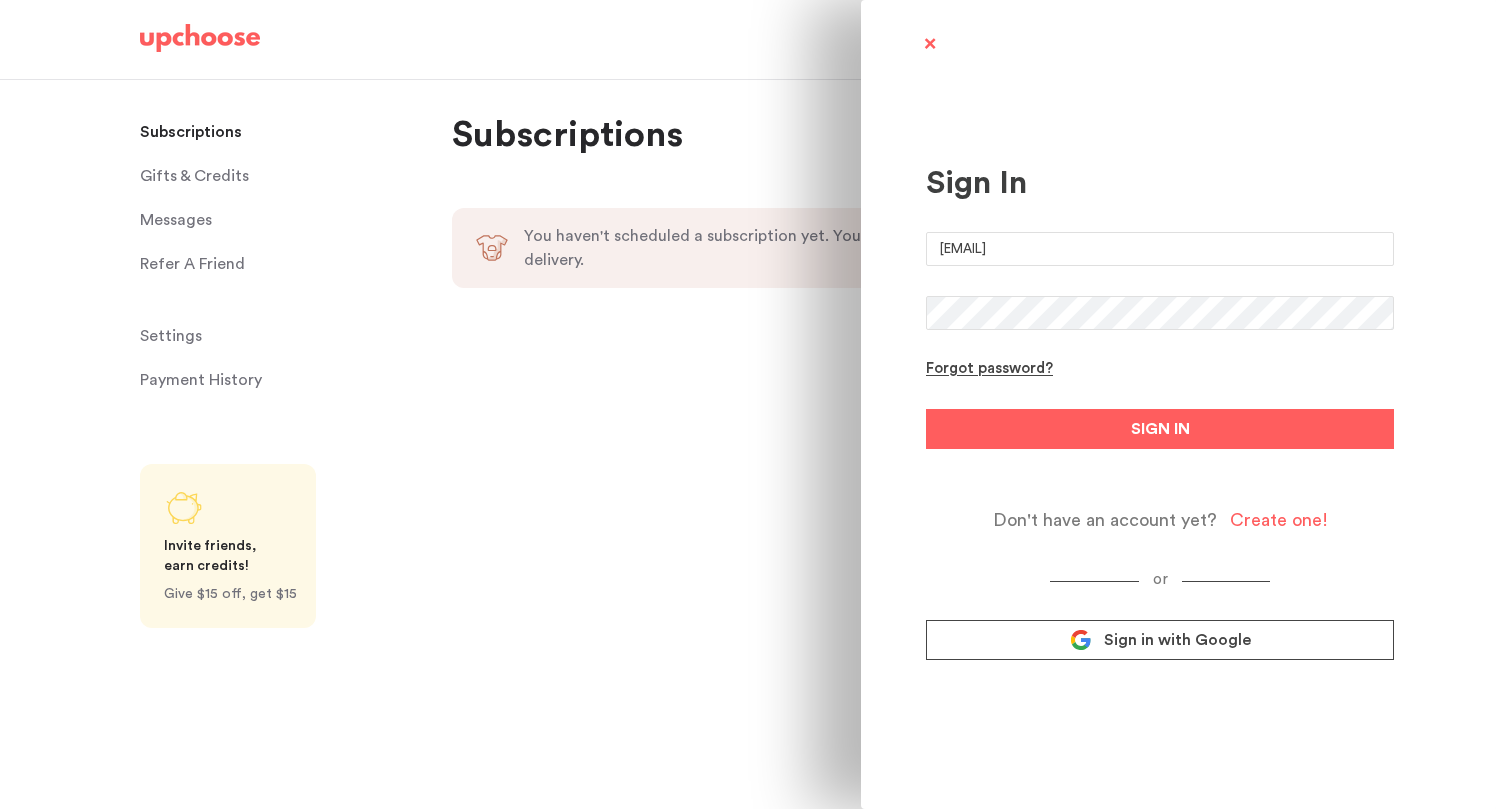 click on "traci.gushiken@gmail.com Forgot password? SIGN IN Don't have an account yet? Create one!" at bounding box center [1160, 381] 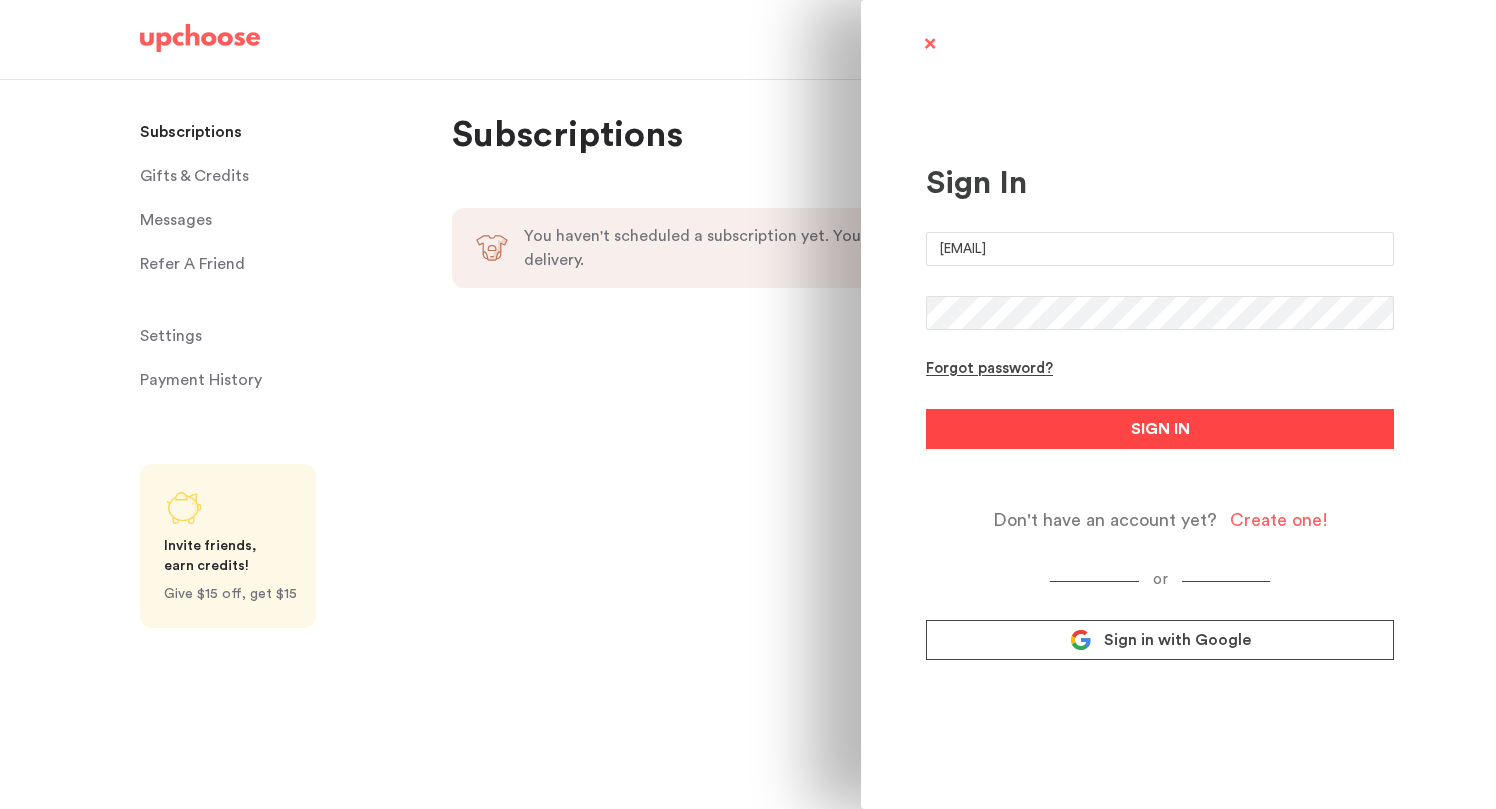 click on "SIGN IN" at bounding box center [1160, 429] 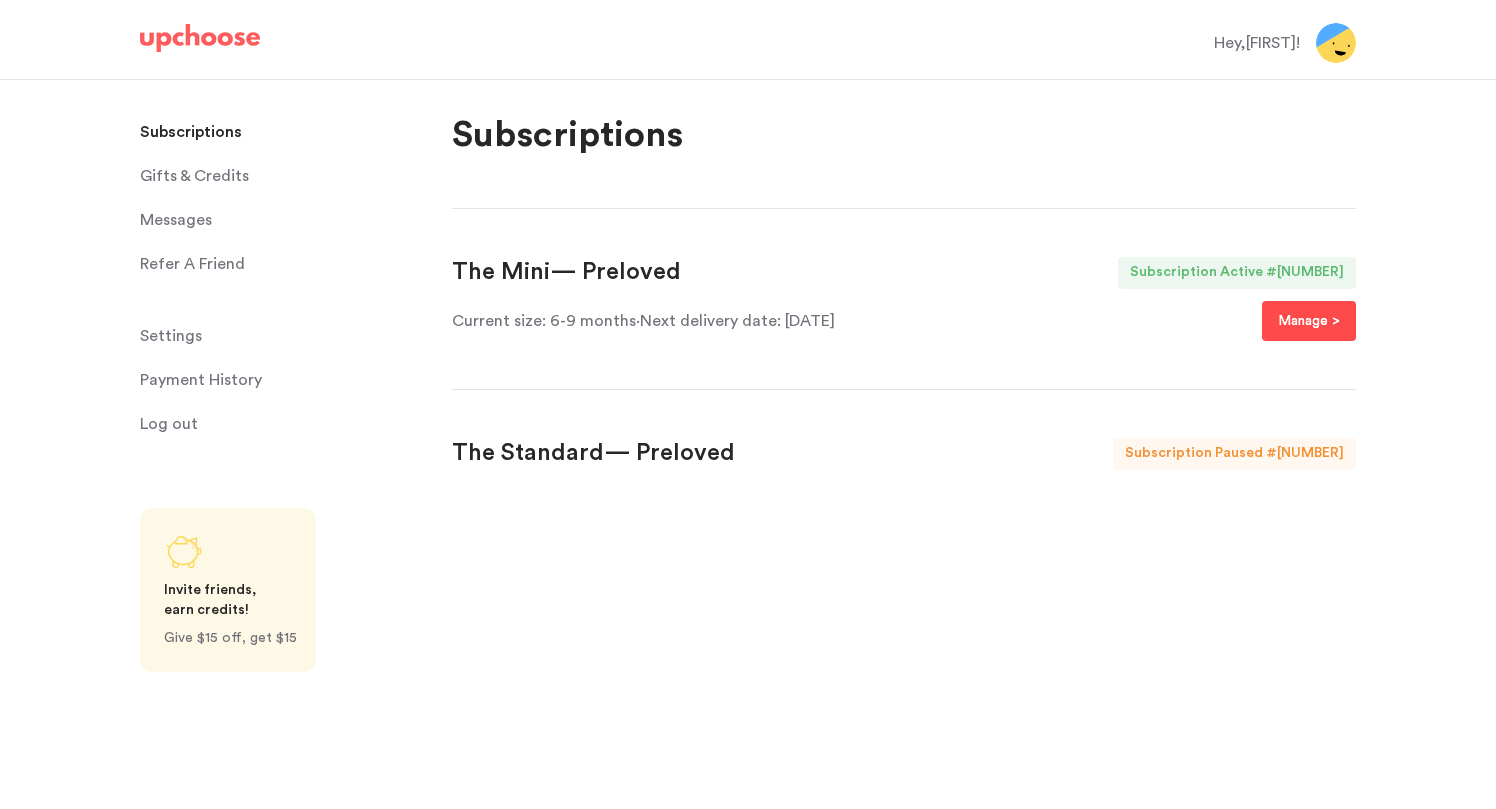 click on "Manage >" at bounding box center [1309, 321] 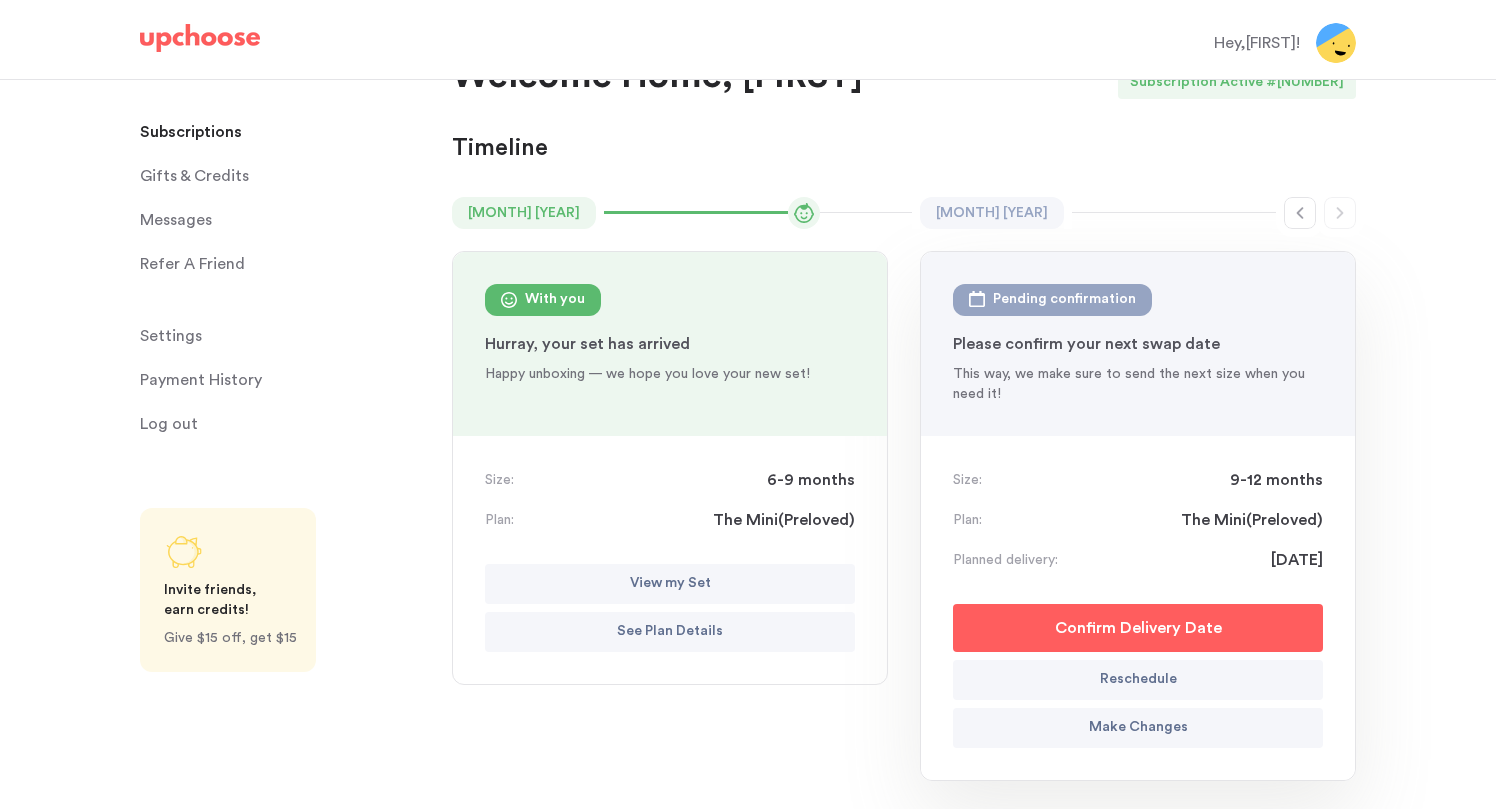 scroll, scrollTop: 72, scrollLeft: 0, axis: vertical 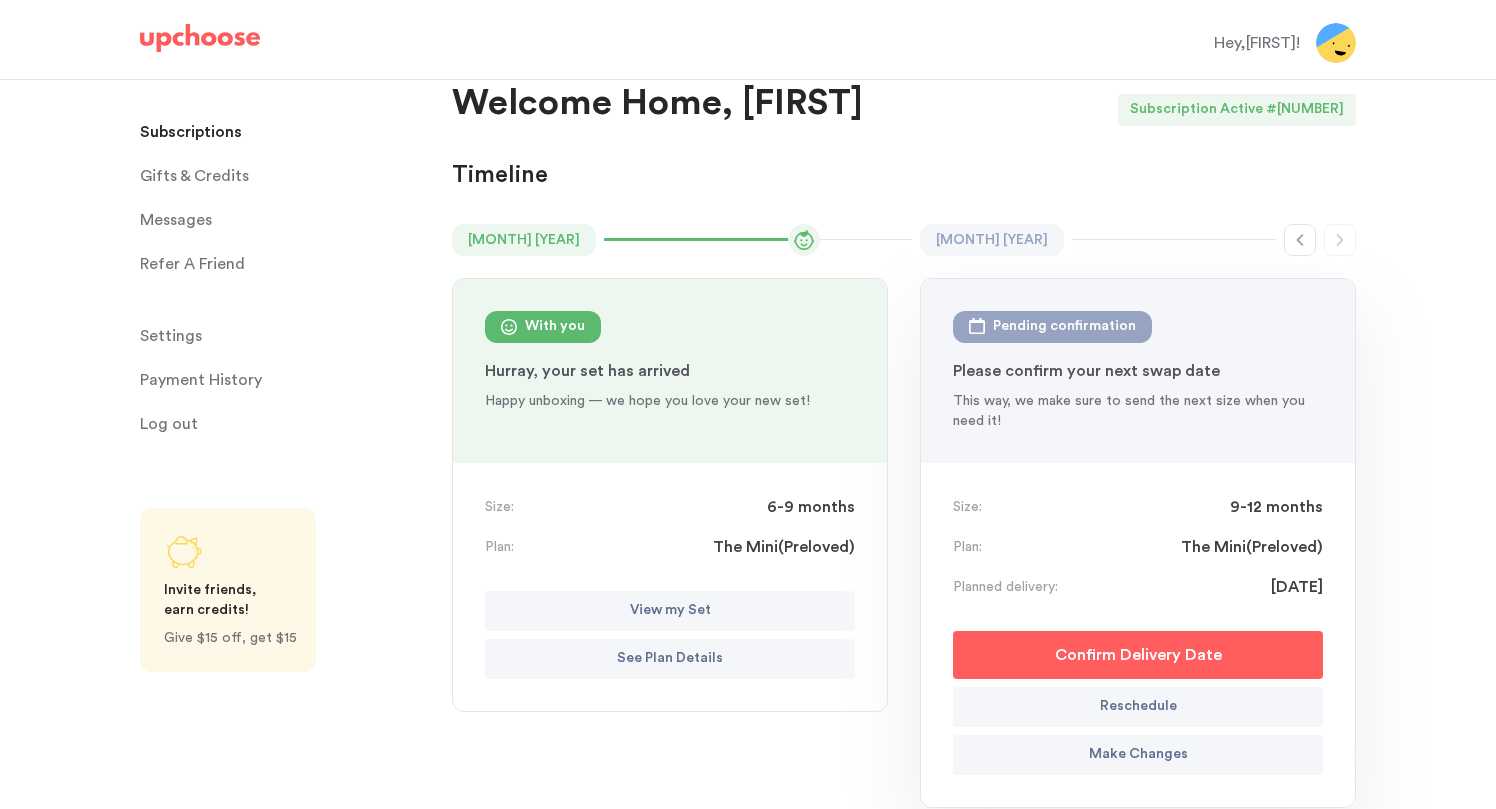 click on "See Plan Details" at bounding box center [670, 659] 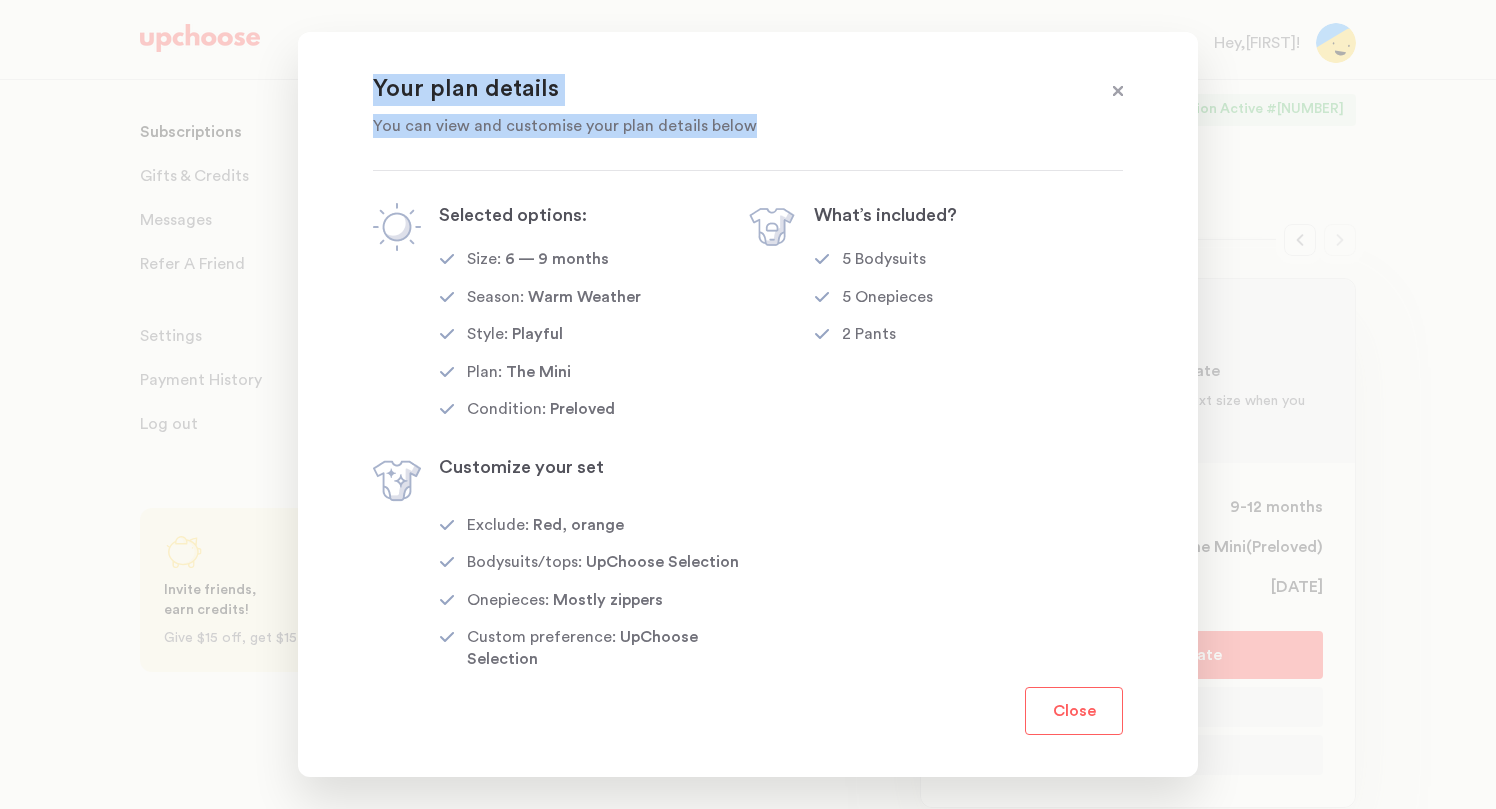 drag, startPoint x: 1121, startPoint y: 95, endPoint x: 1107, endPoint y: 156, distance: 62.58594 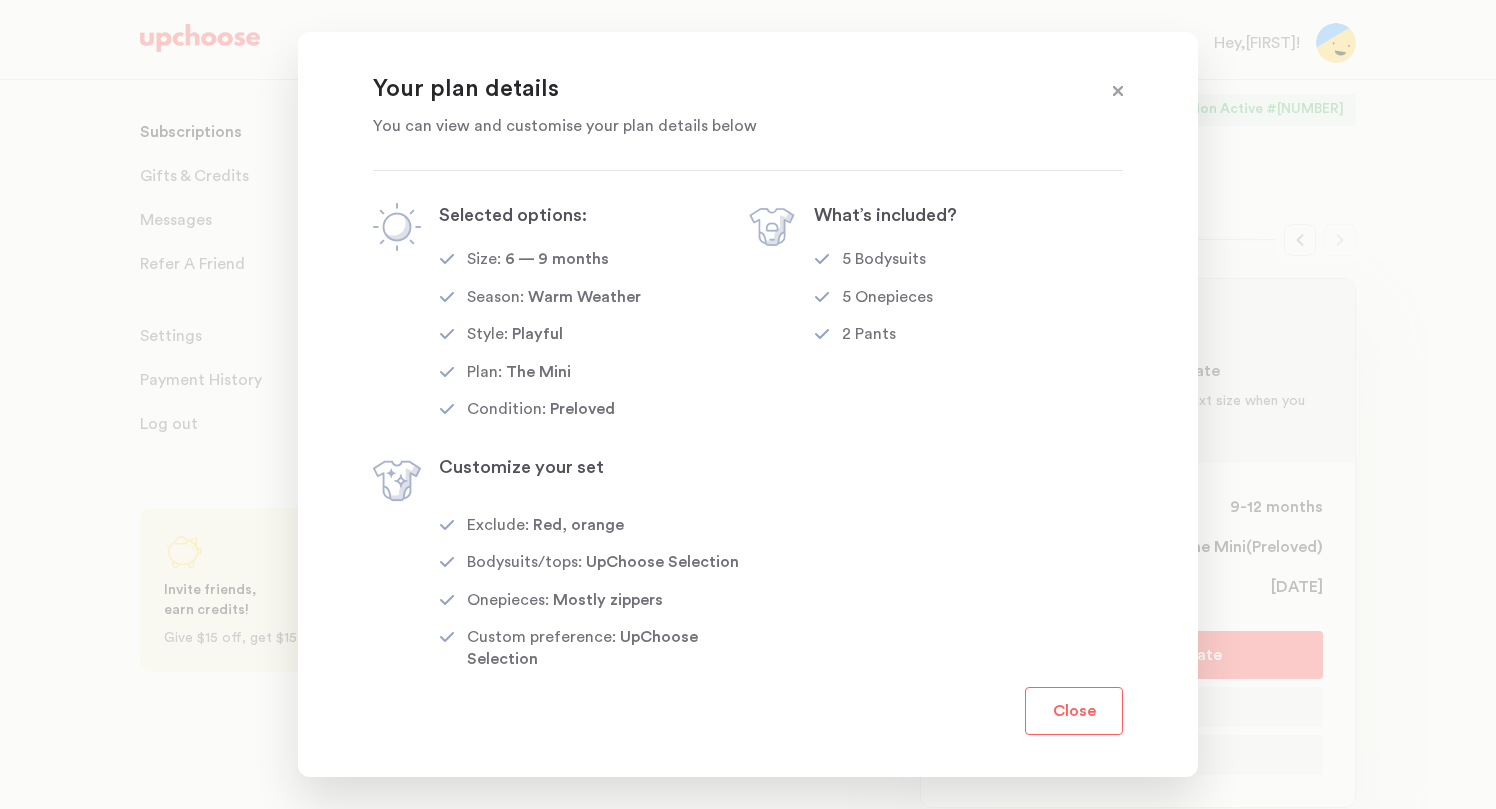 click at bounding box center [1118, 92] 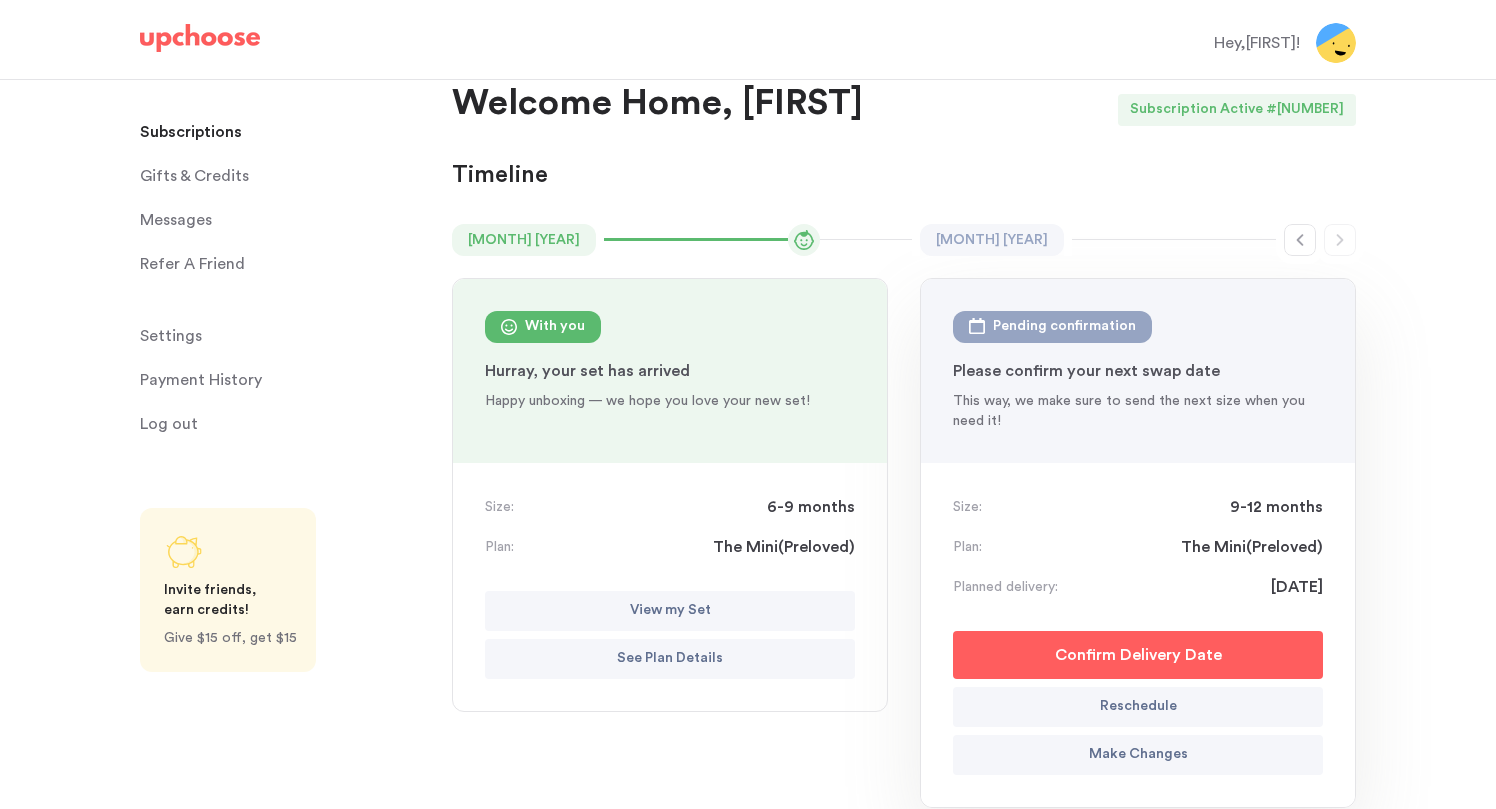 click on "Subscription Active" at bounding box center (1192, 110) 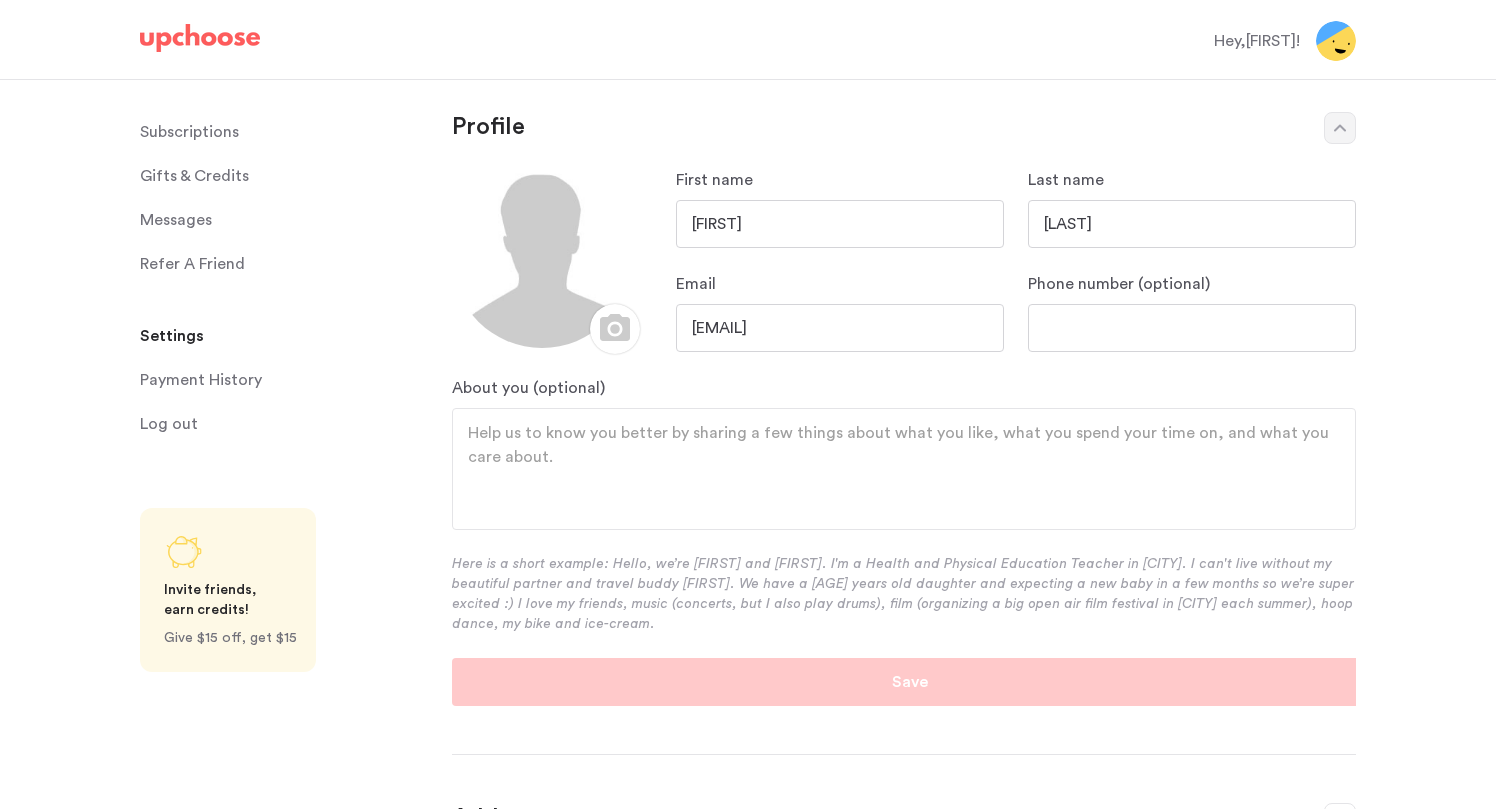 scroll, scrollTop: 0, scrollLeft: 0, axis: both 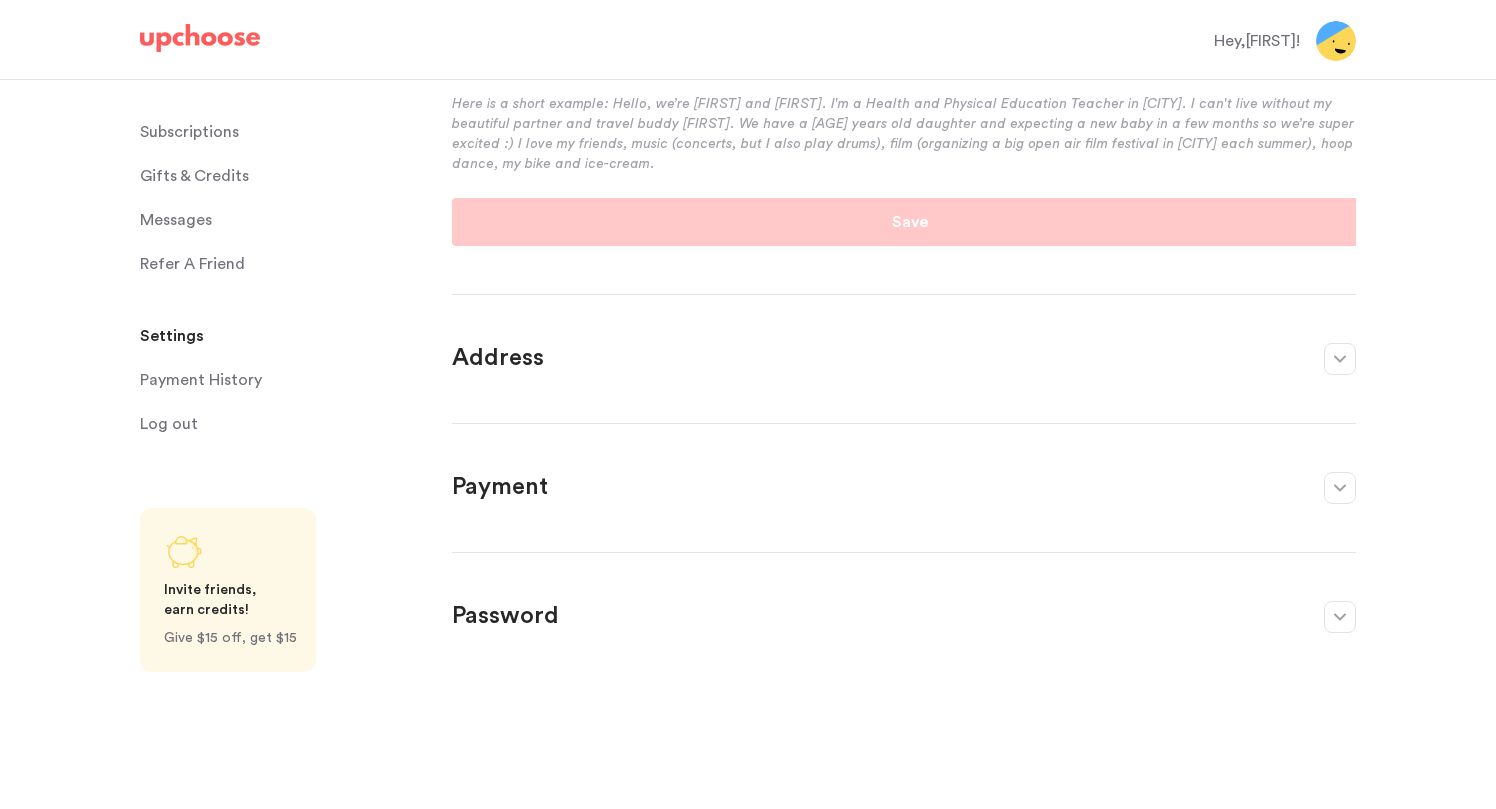 click on "Payment Edit" at bounding box center [904, 475] 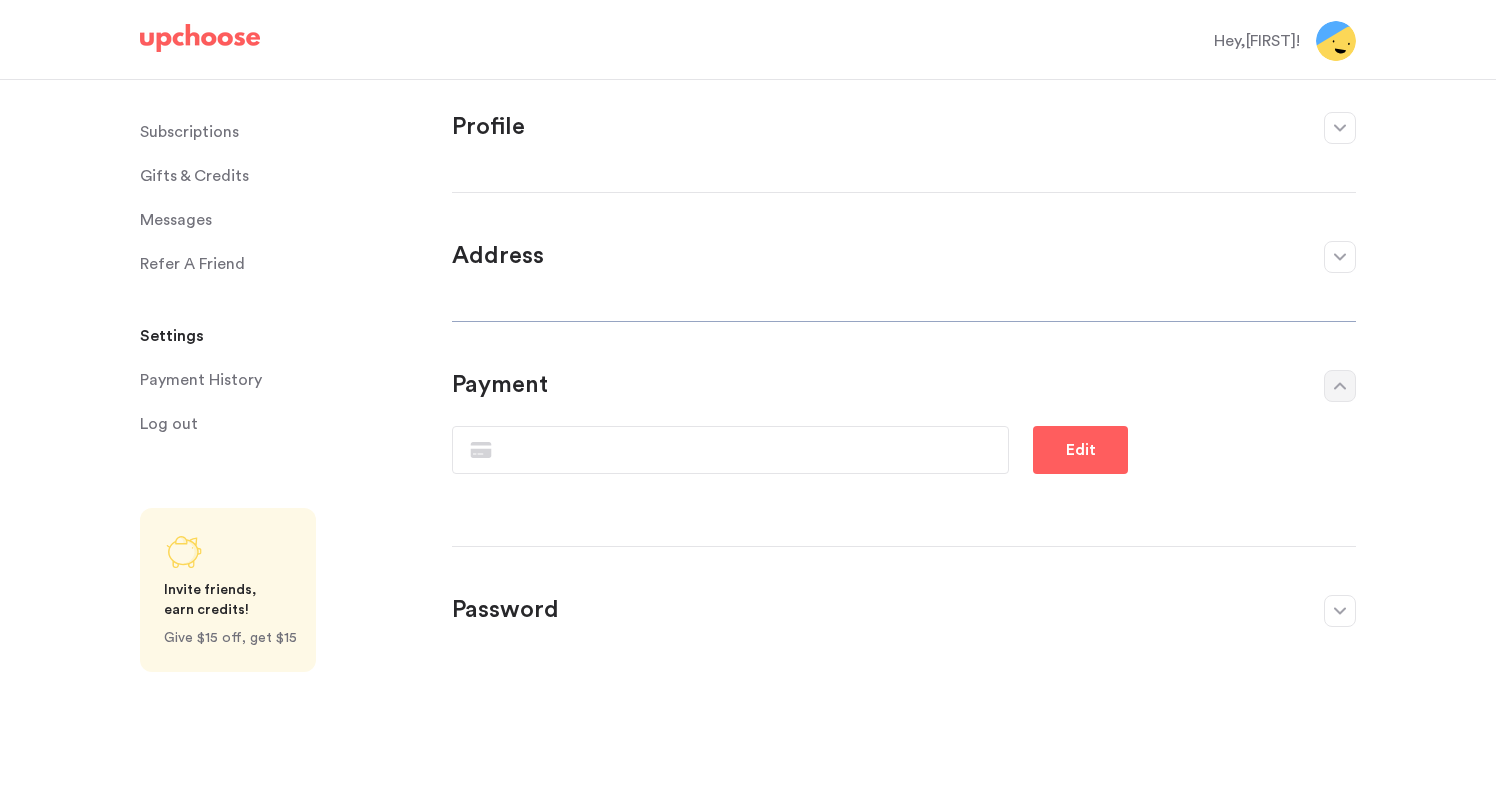 scroll, scrollTop: 0, scrollLeft: 0, axis: both 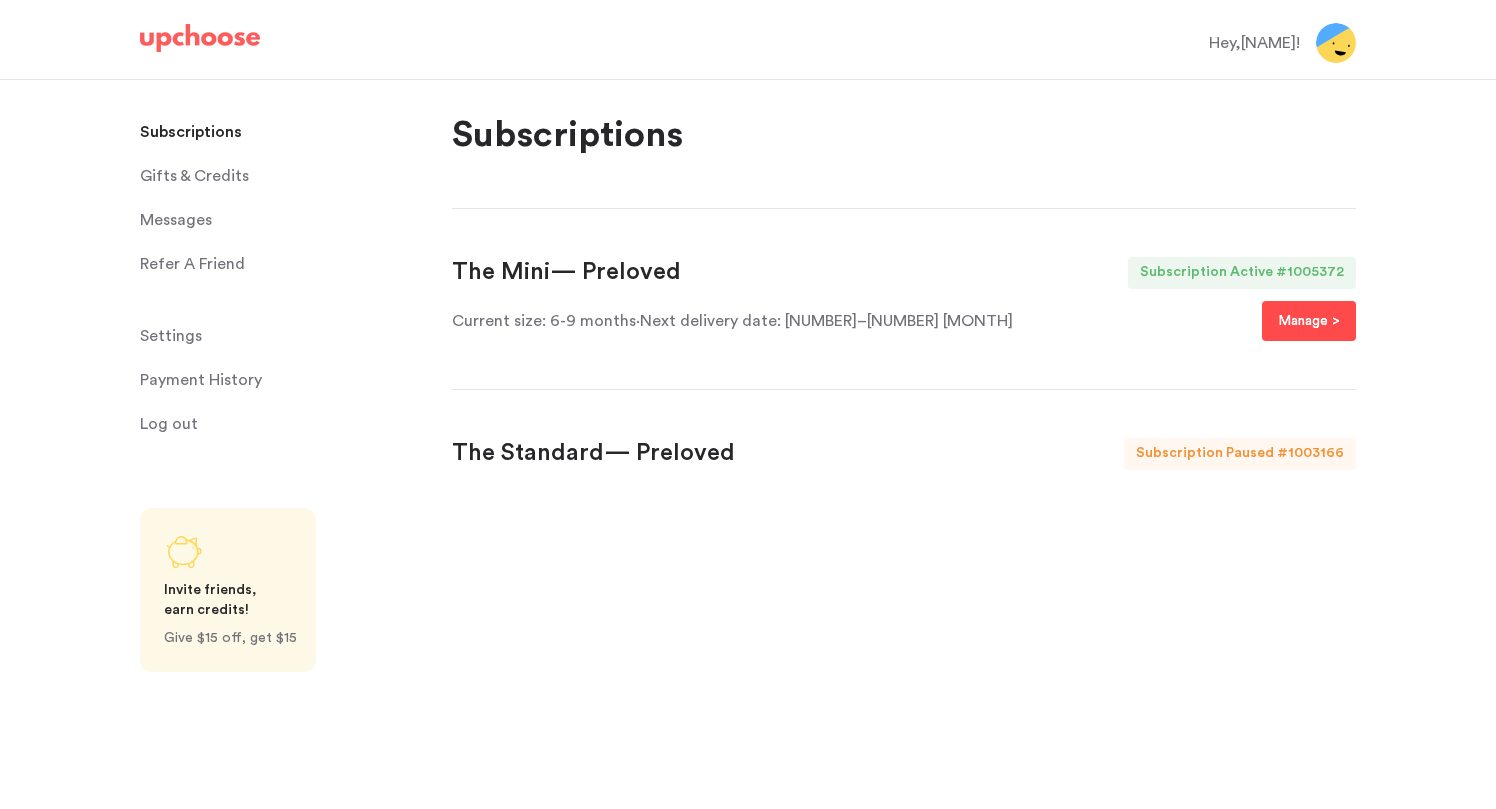 click on "Manage >" at bounding box center (1309, 321) 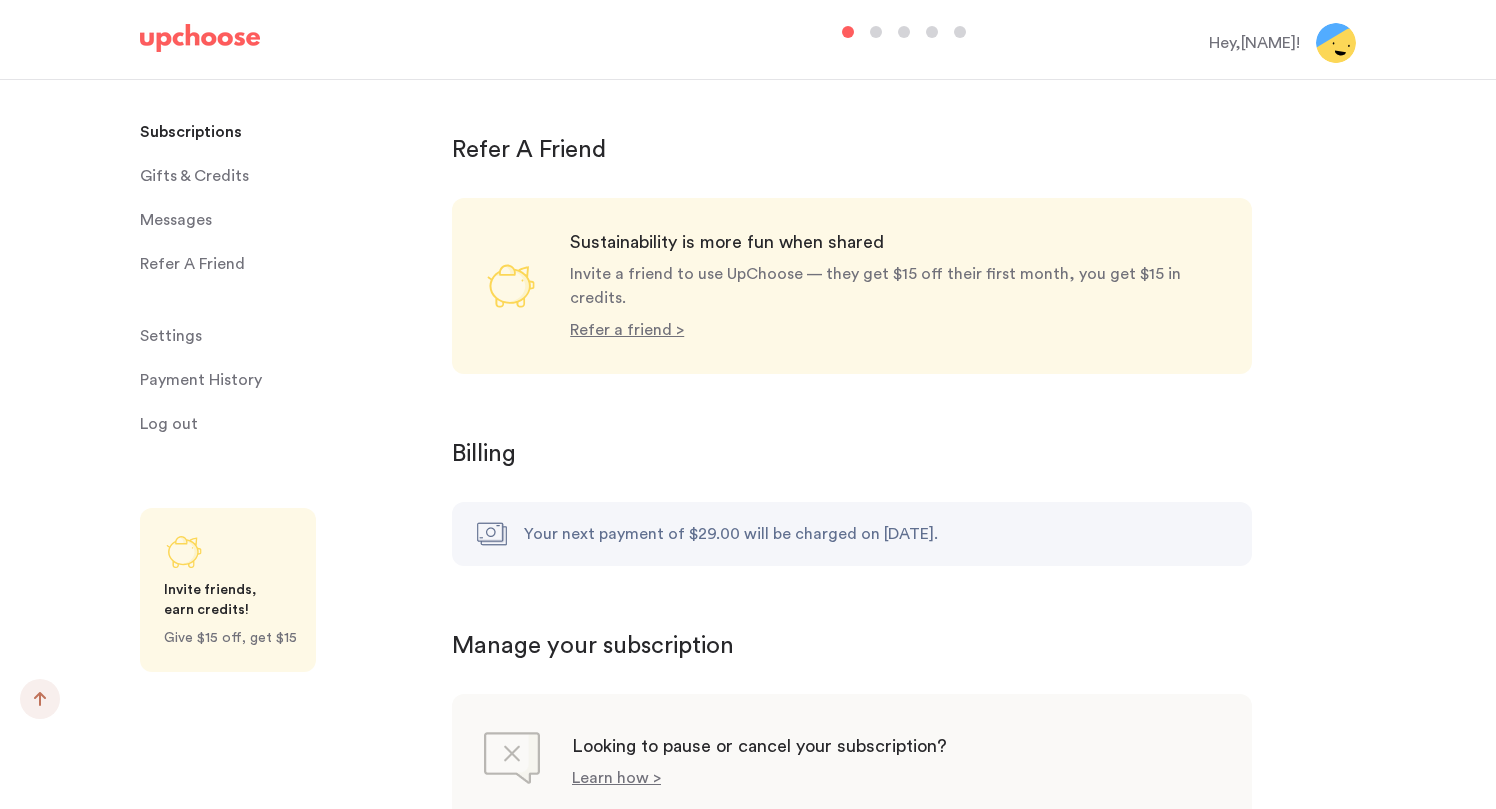scroll, scrollTop: 1873, scrollLeft: 0, axis: vertical 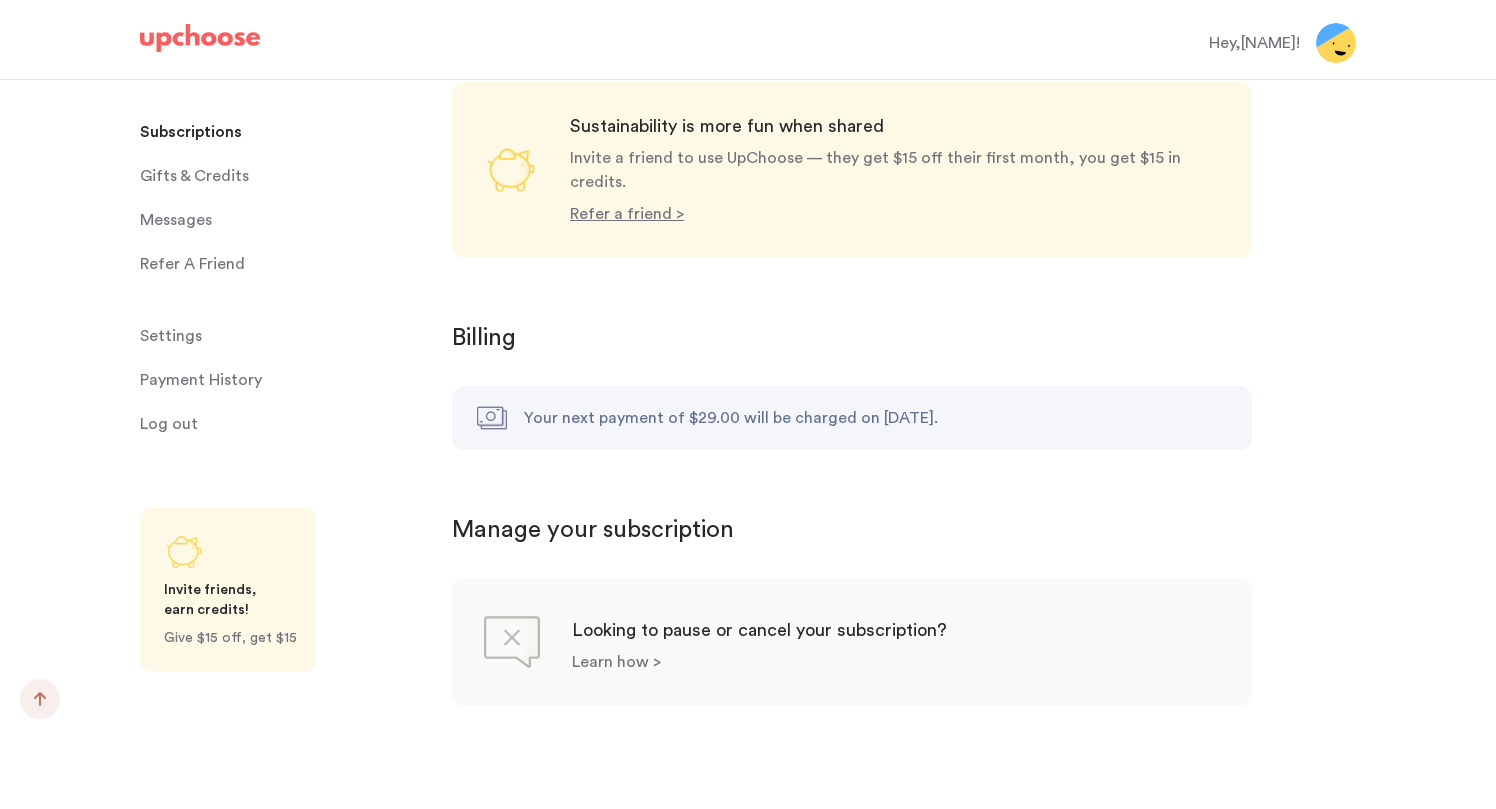 click on "Learn how >" at bounding box center [616, 662] 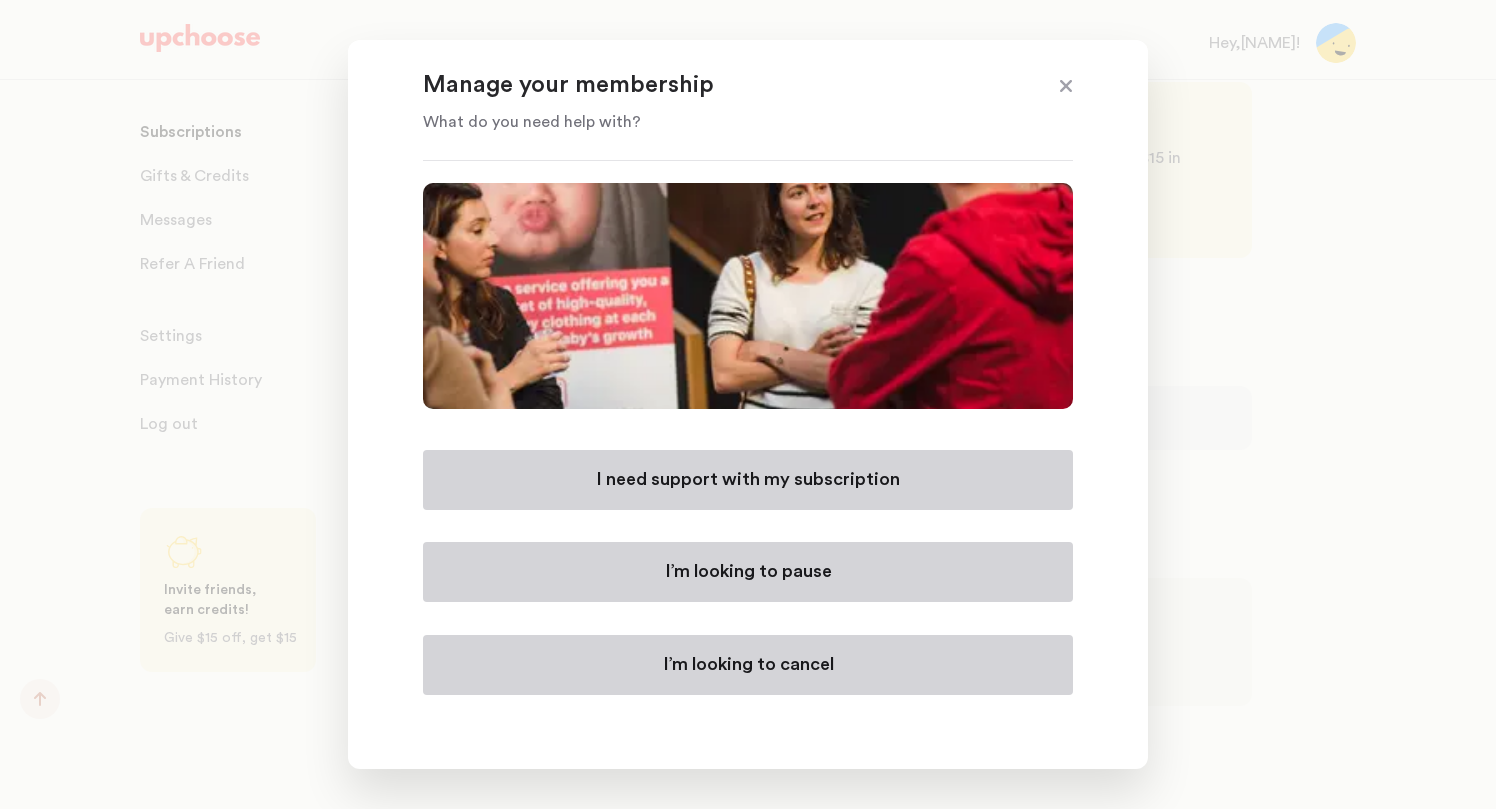 click on "I’m looking to cancel" at bounding box center (748, 665) 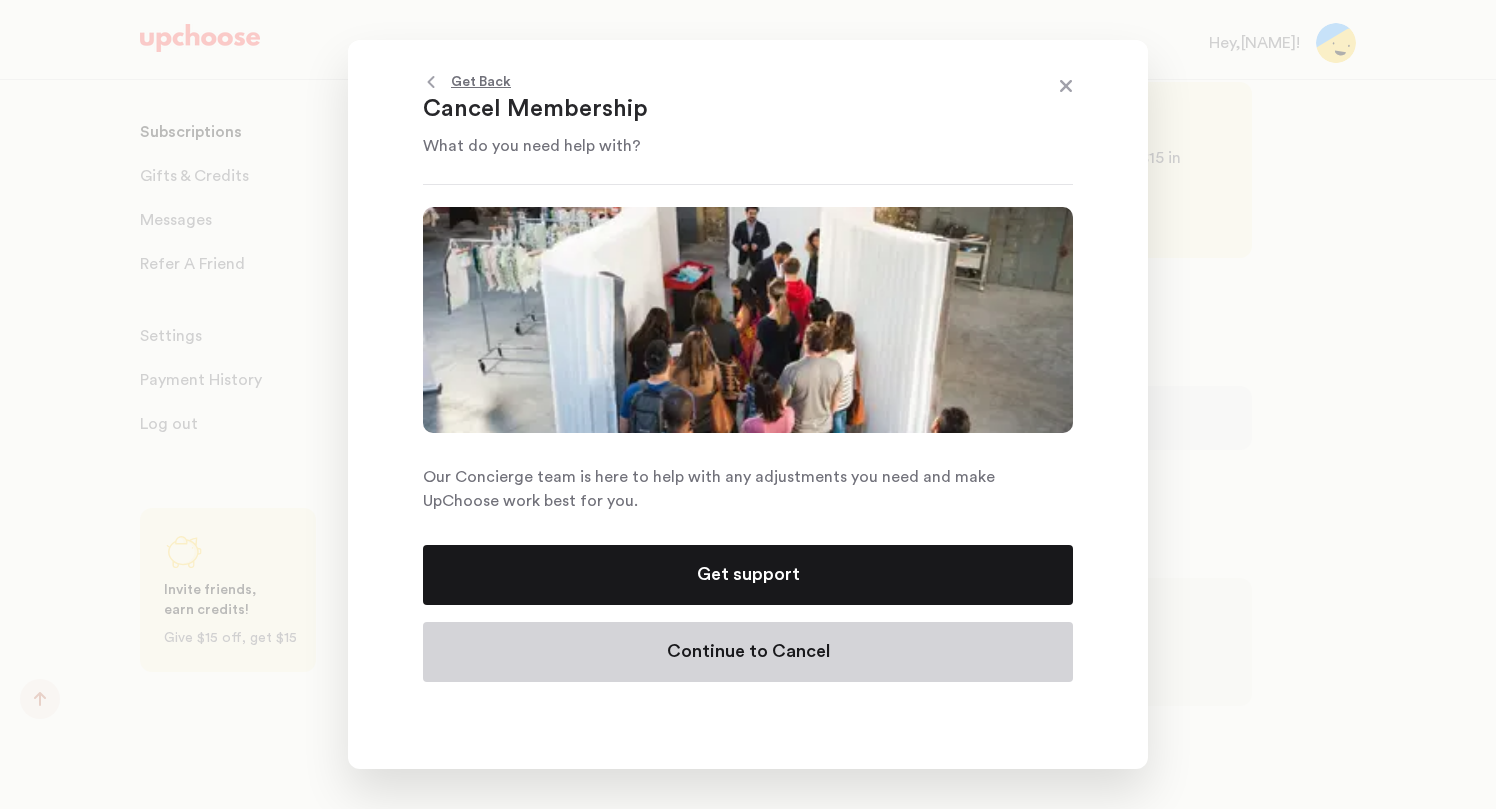 click on "Continue to Cancel" at bounding box center [748, 652] 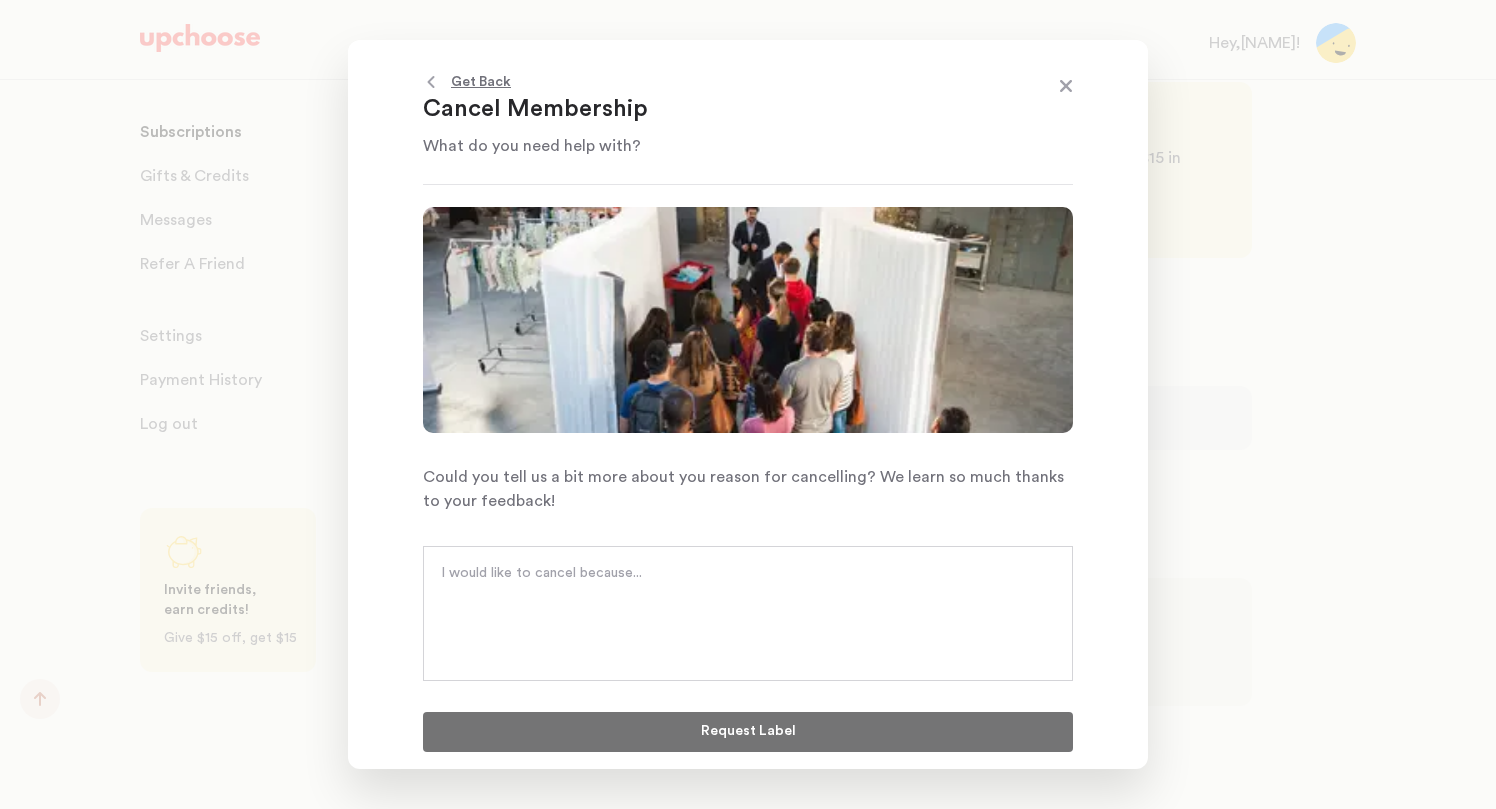 click at bounding box center (748, 613) 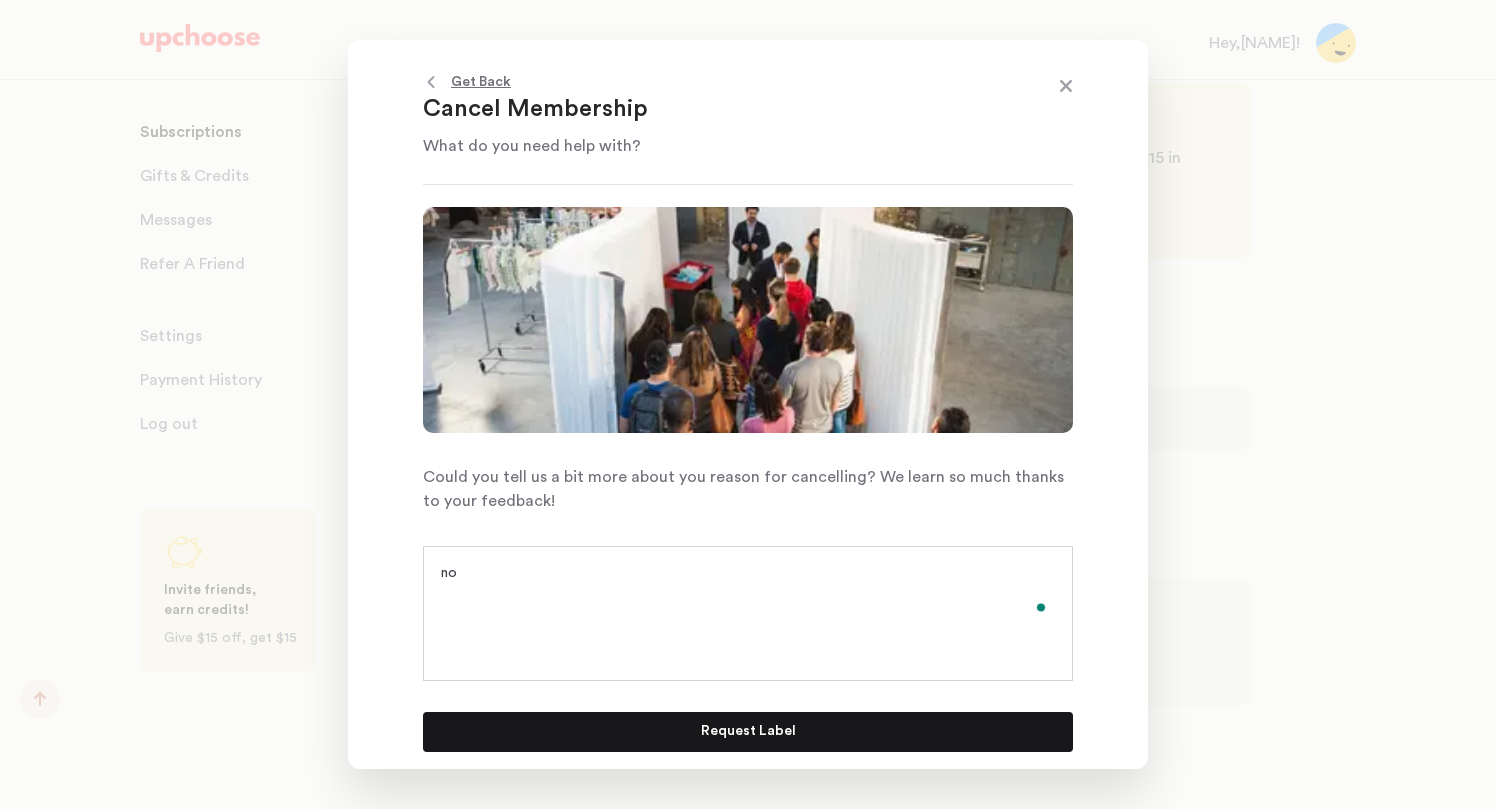 type on "n" 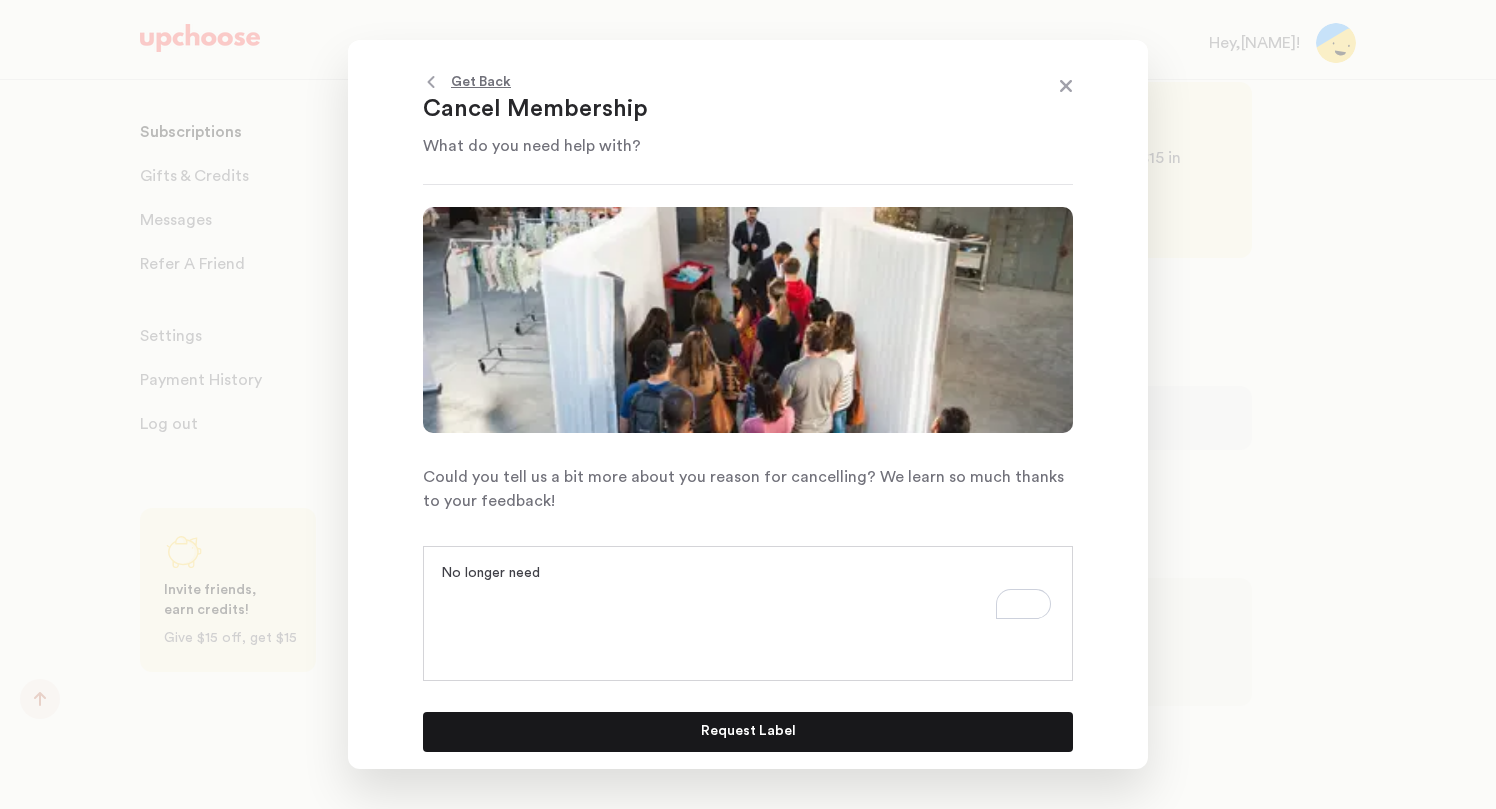 click on "Get Back Cancel Membership What do you need help with? Cancel Membership Could you tell us a bit more about you reason for cancelling? We learn so much thanks to your feedback! No longer need  Request Label" at bounding box center [748, 404] 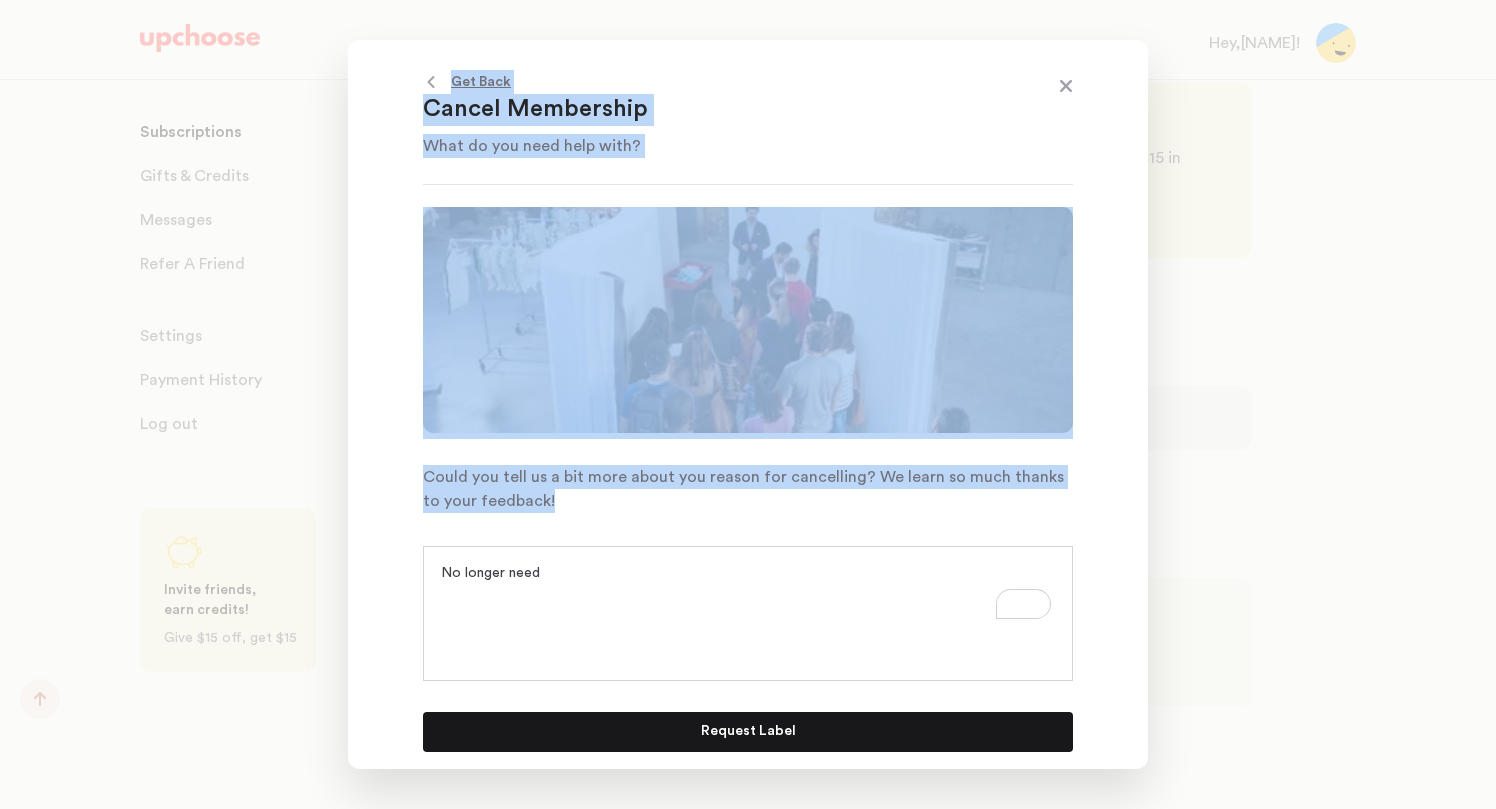 drag, startPoint x: 572, startPoint y: 559, endPoint x: 336, endPoint y: 554, distance: 236.05296 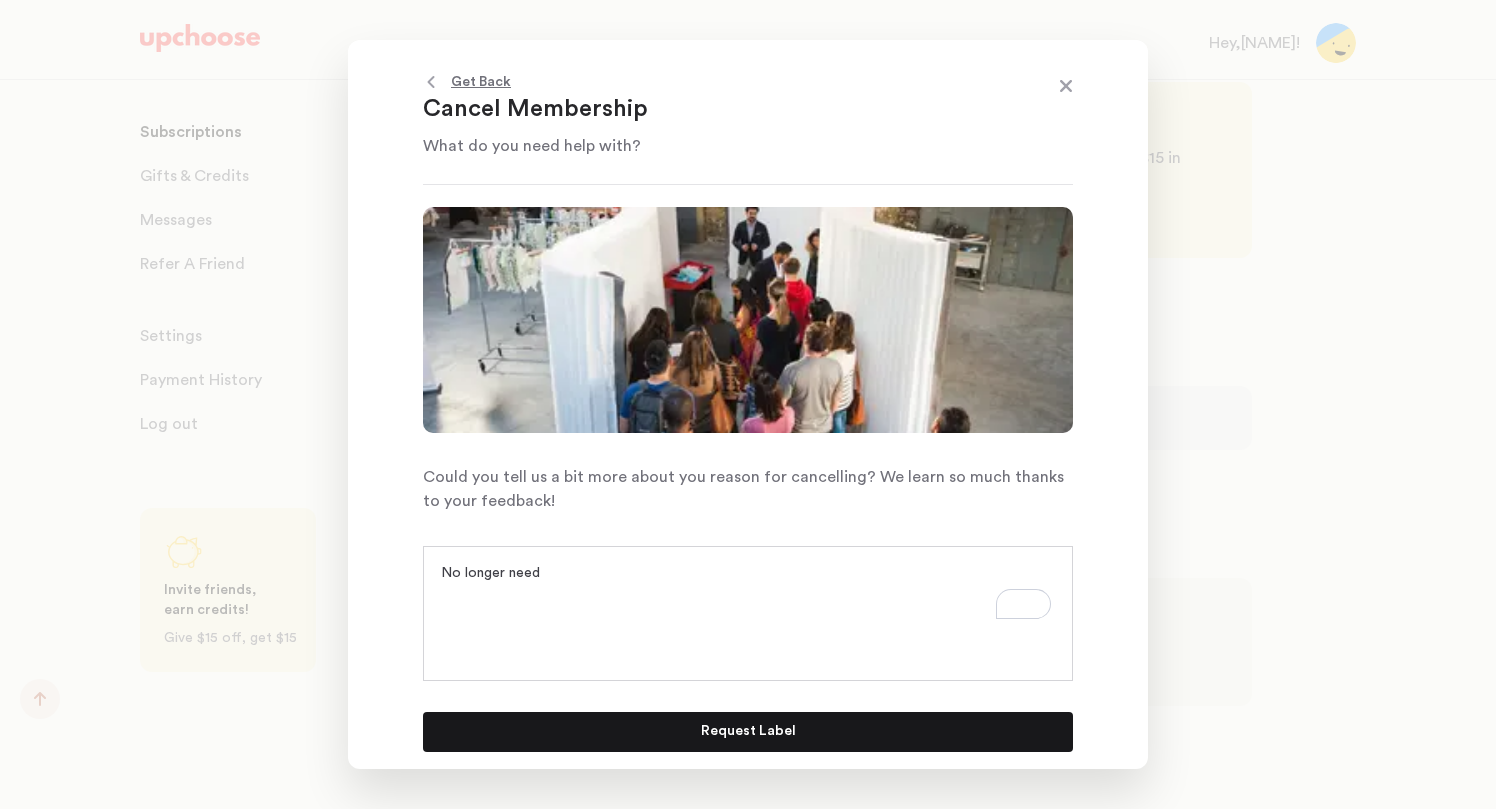 click on "No longer need" at bounding box center [748, 593] 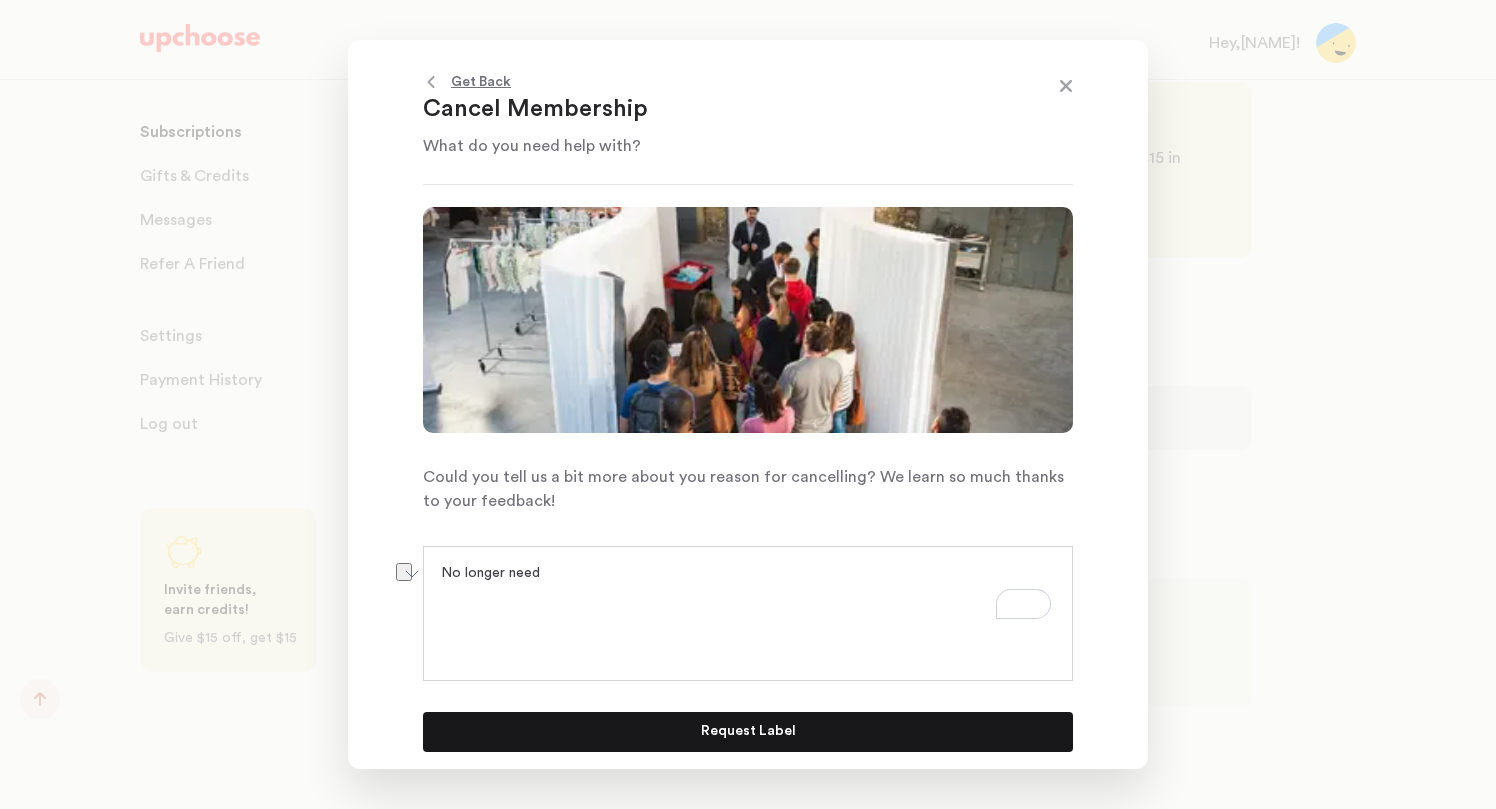 type on "\" 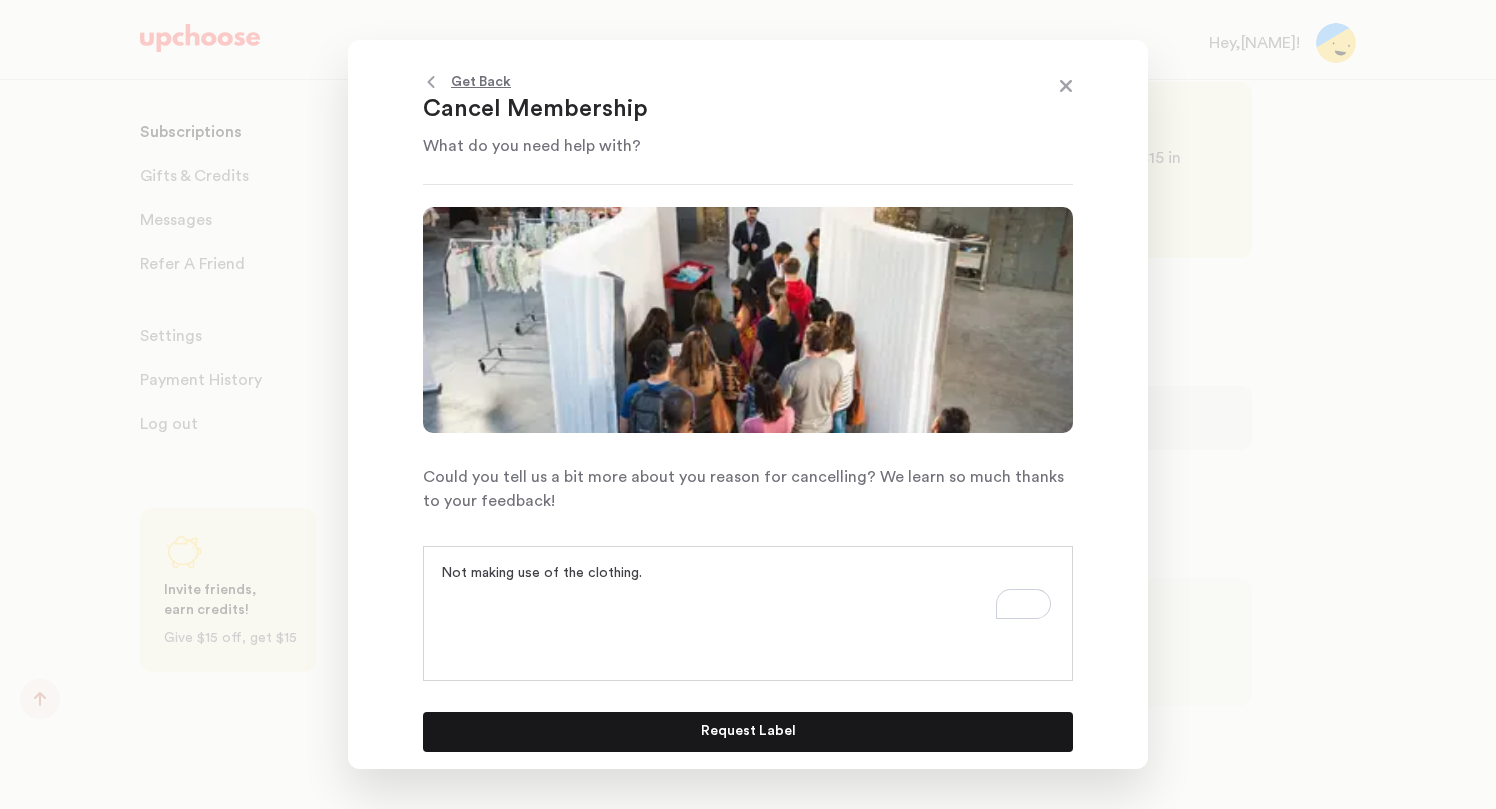 click on "Not making use of the clothing." at bounding box center (748, 593) 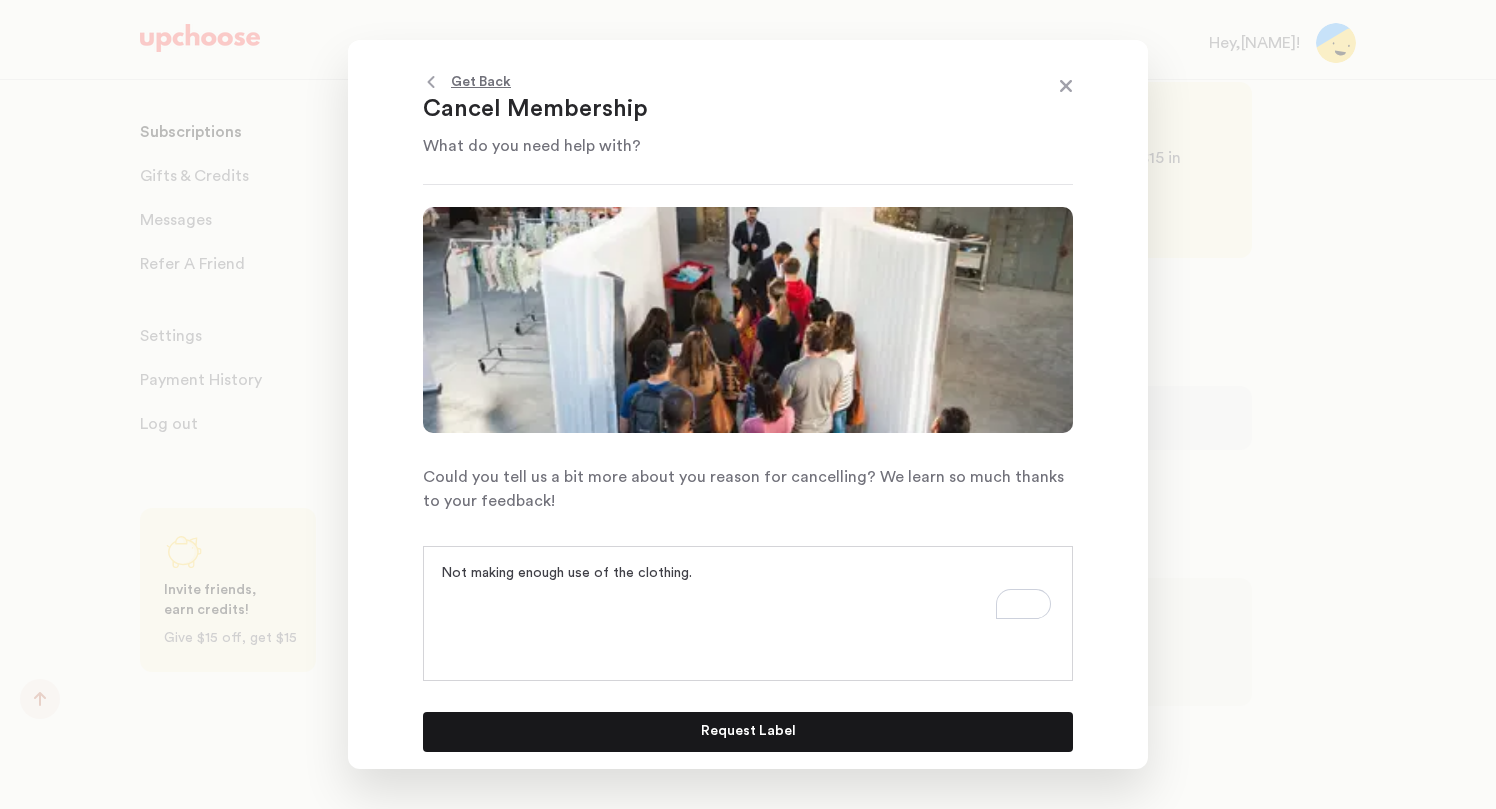 type on "Not making enough use of the clothing." 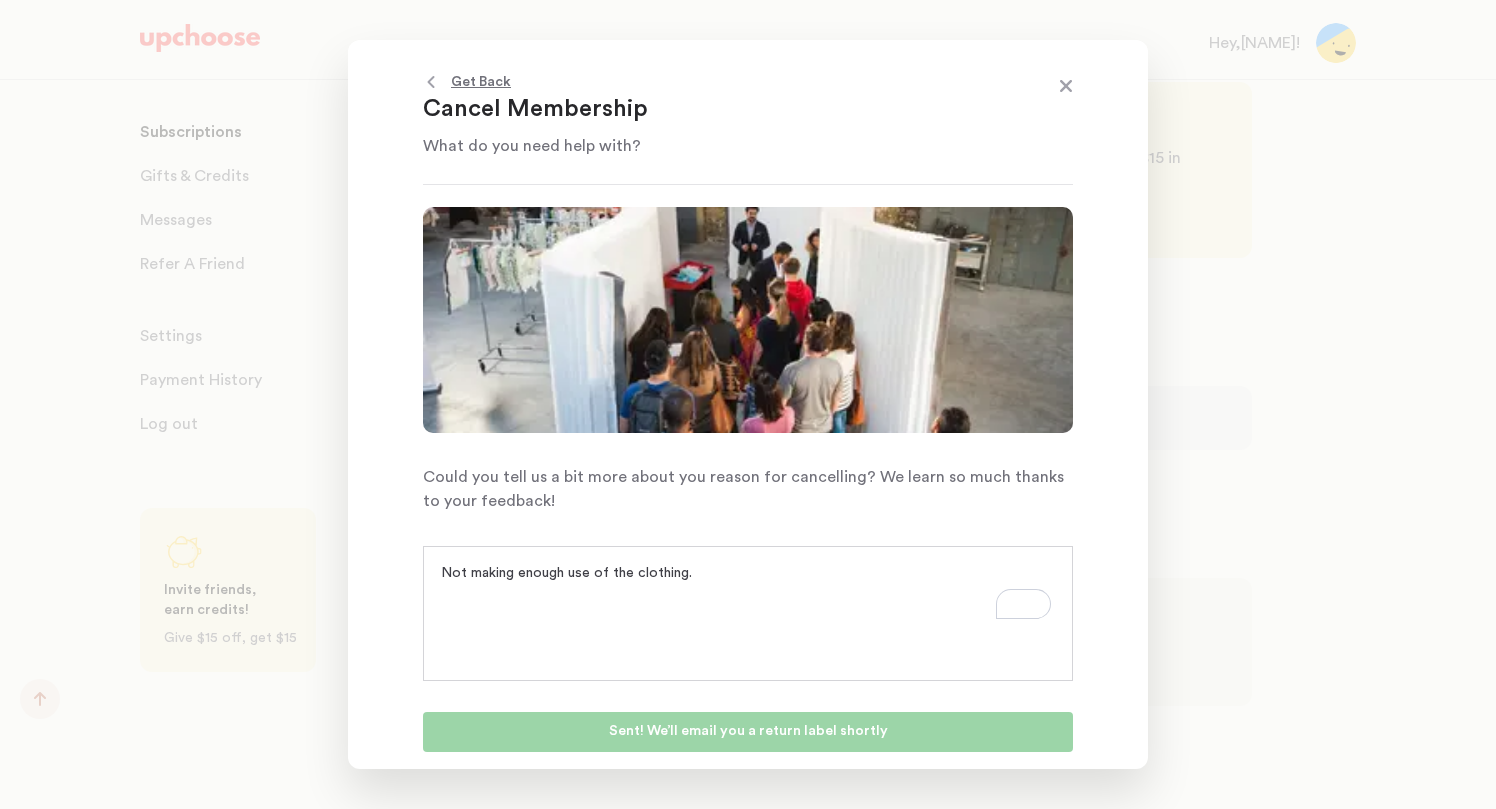 click at bounding box center (1066, 88) 